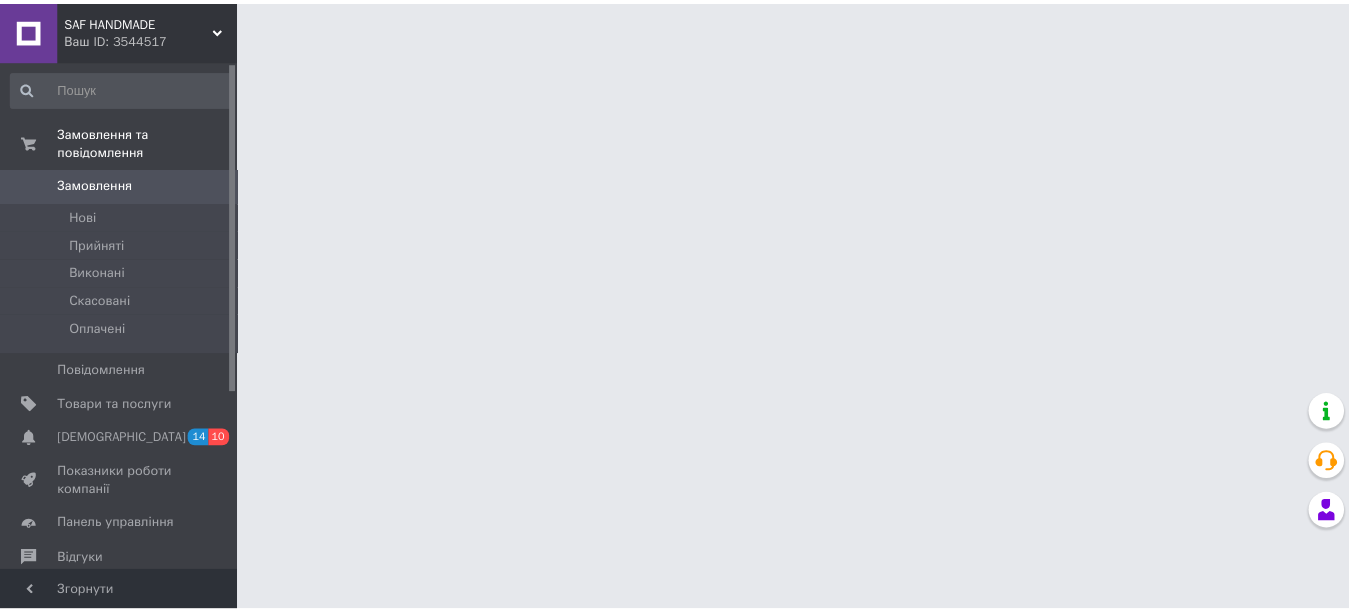 scroll, scrollTop: 0, scrollLeft: 0, axis: both 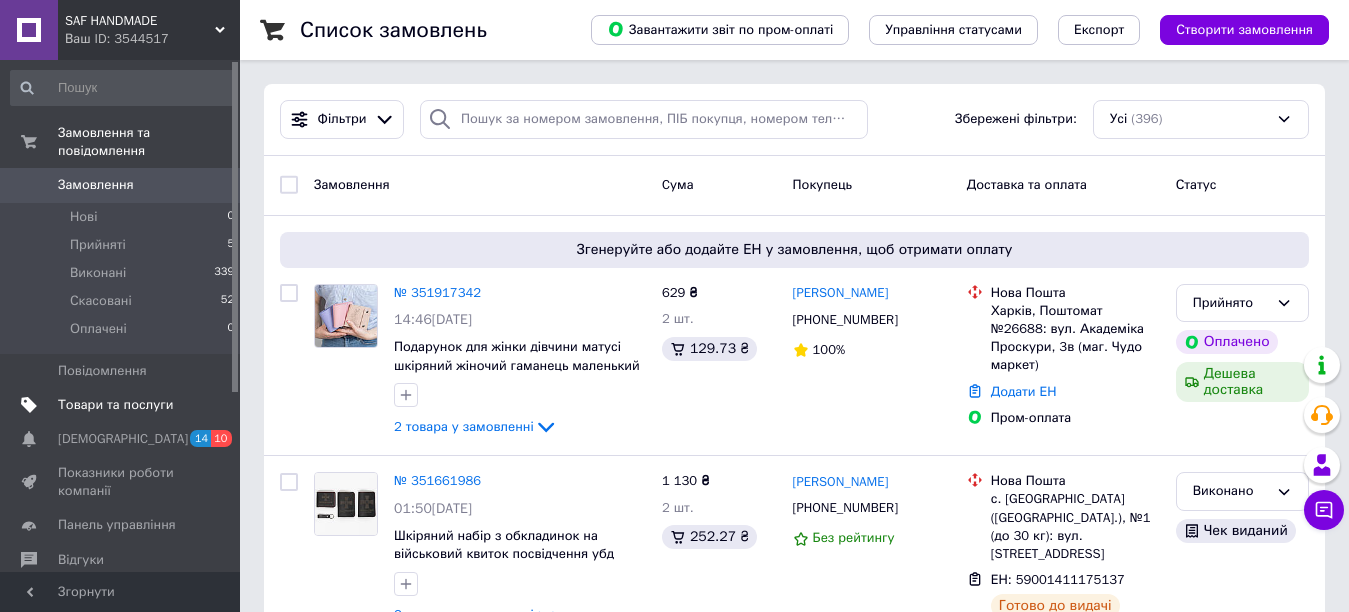 click on "Товари та послуги" at bounding box center [115, 405] 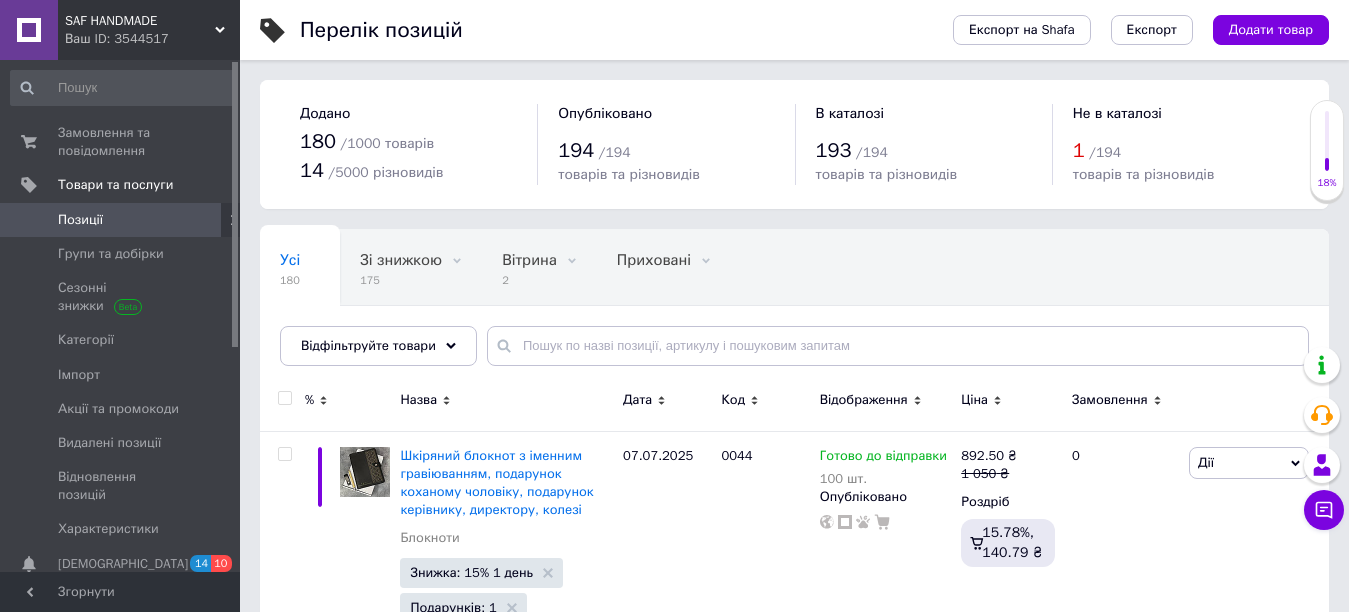 click on "1" at bounding box center (1079, 150) 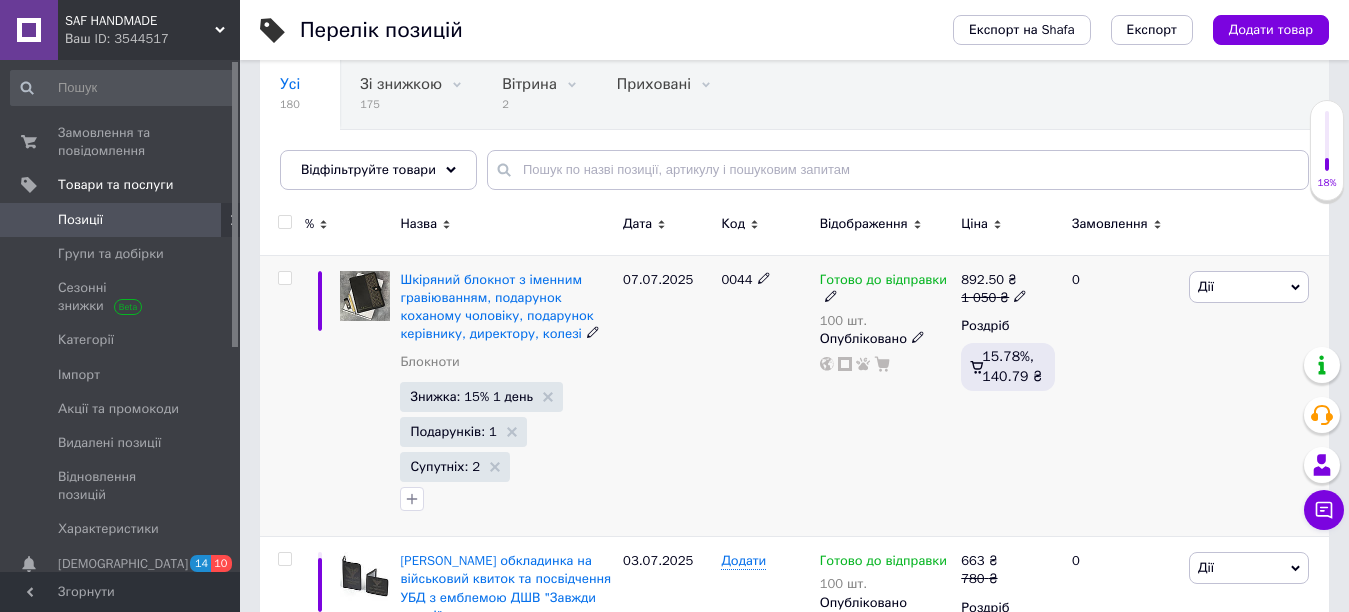 scroll, scrollTop: 200, scrollLeft: 0, axis: vertical 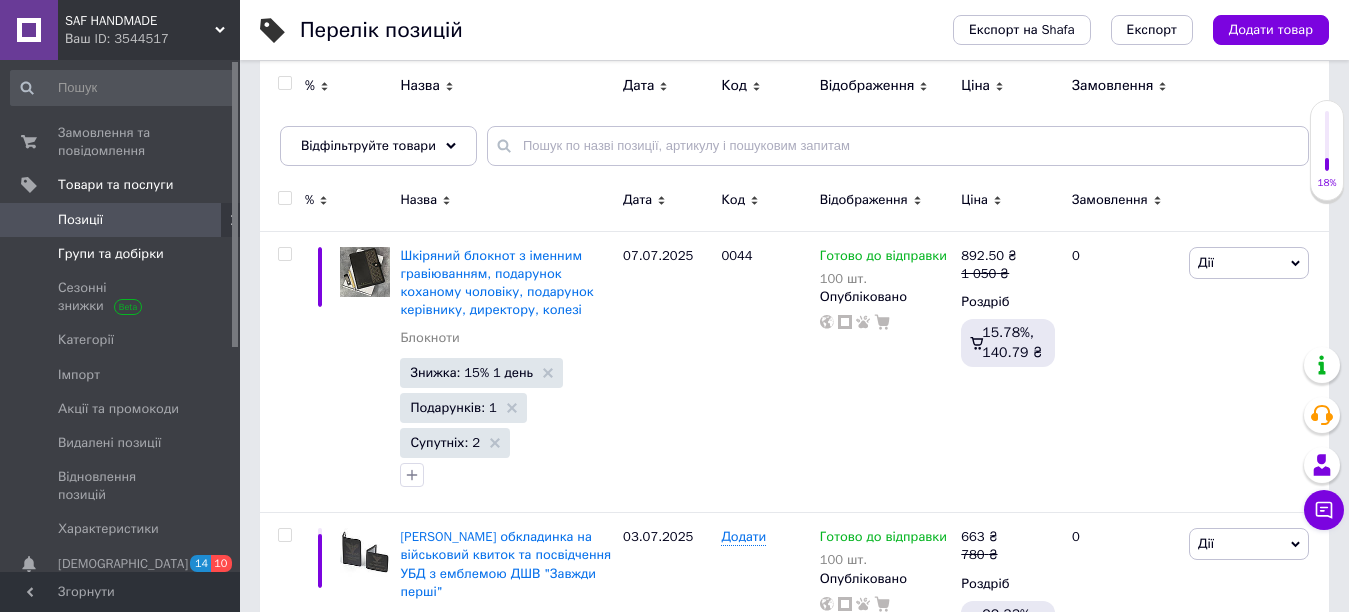 click on "Групи та добірки" at bounding box center (111, 254) 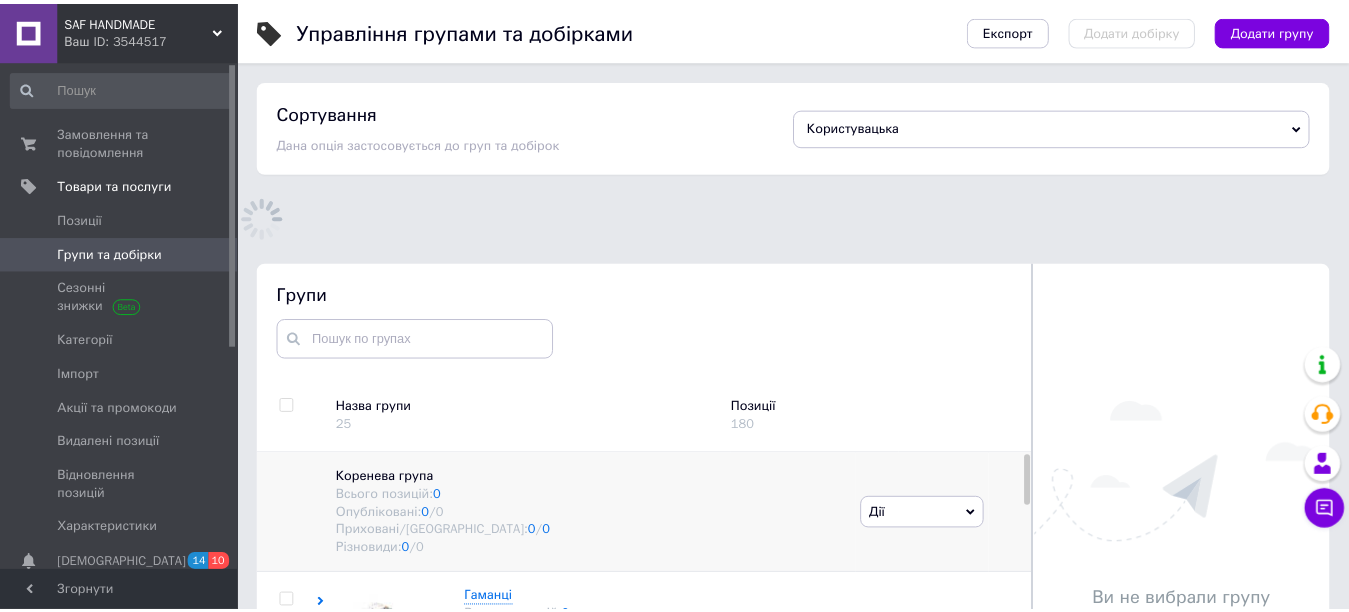 scroll, scrollTop: 113, scrollLeft: 0, axis: vertical 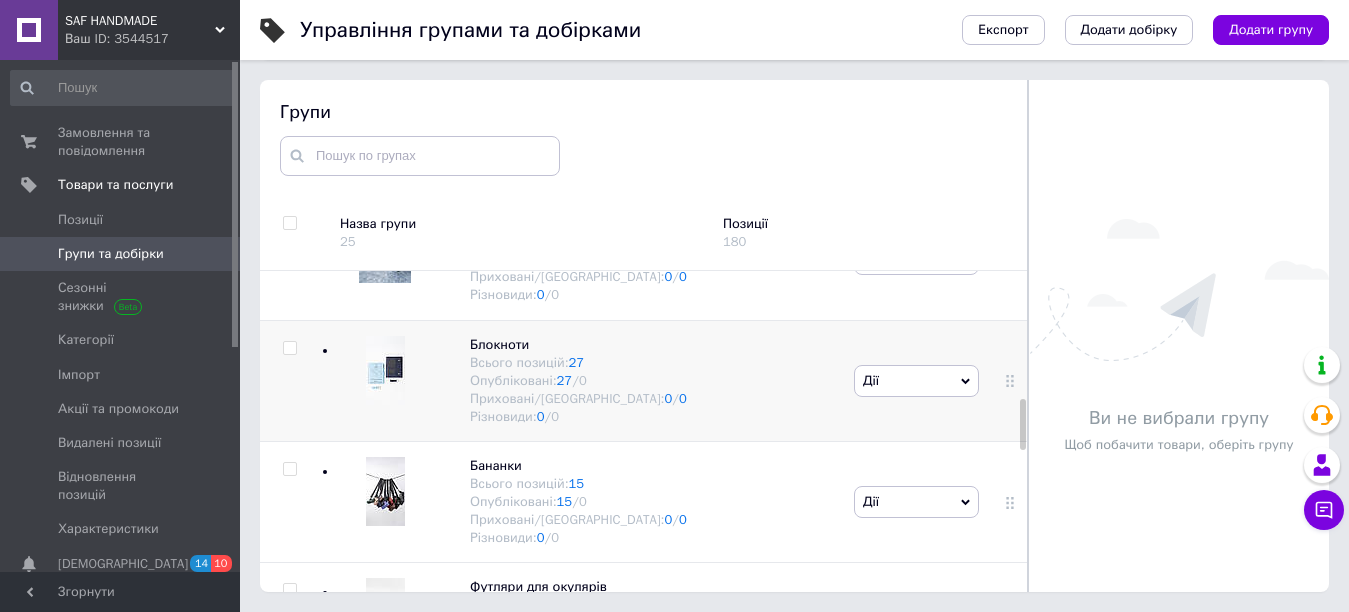 click at bounding box center (385, 370) 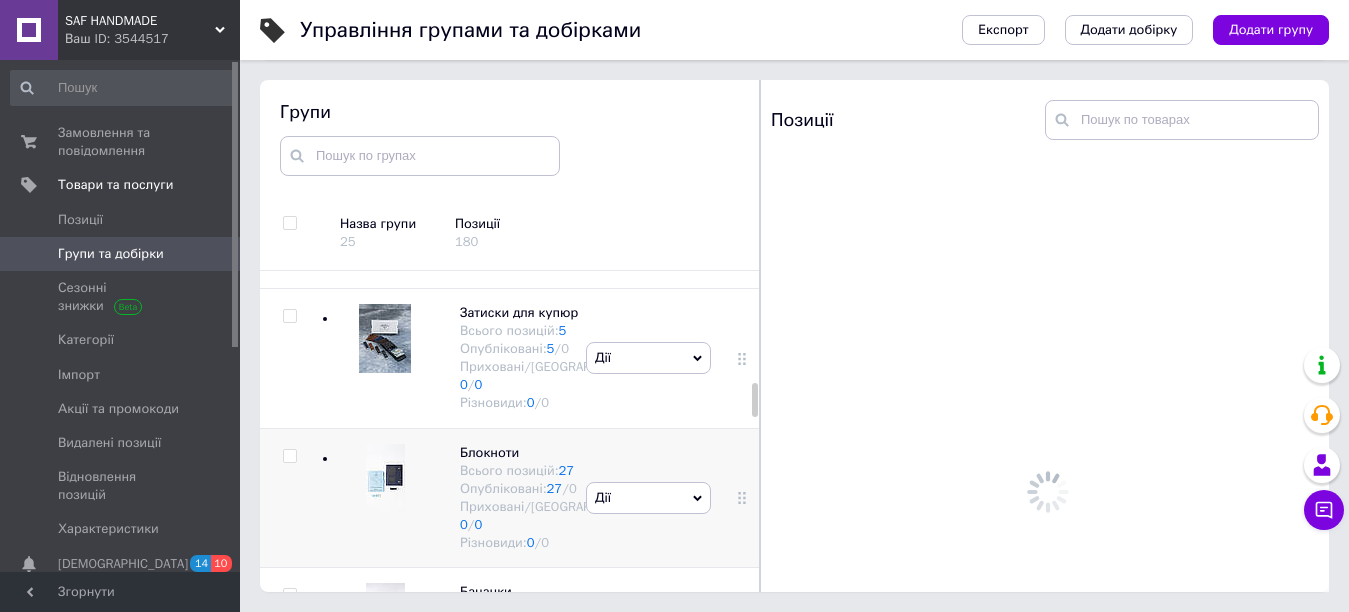 scroll, scrollTop: 1072, scrollLeft: 0, axis: vertical 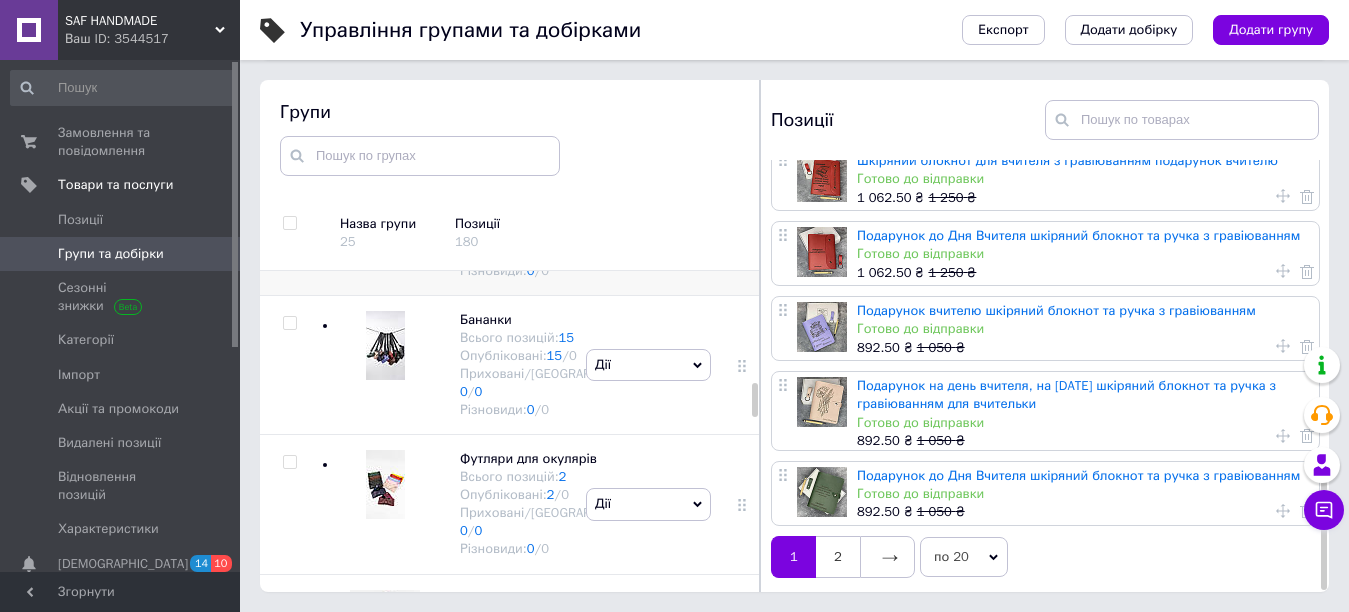 click on "Дії" at bounding box center [648, 226] 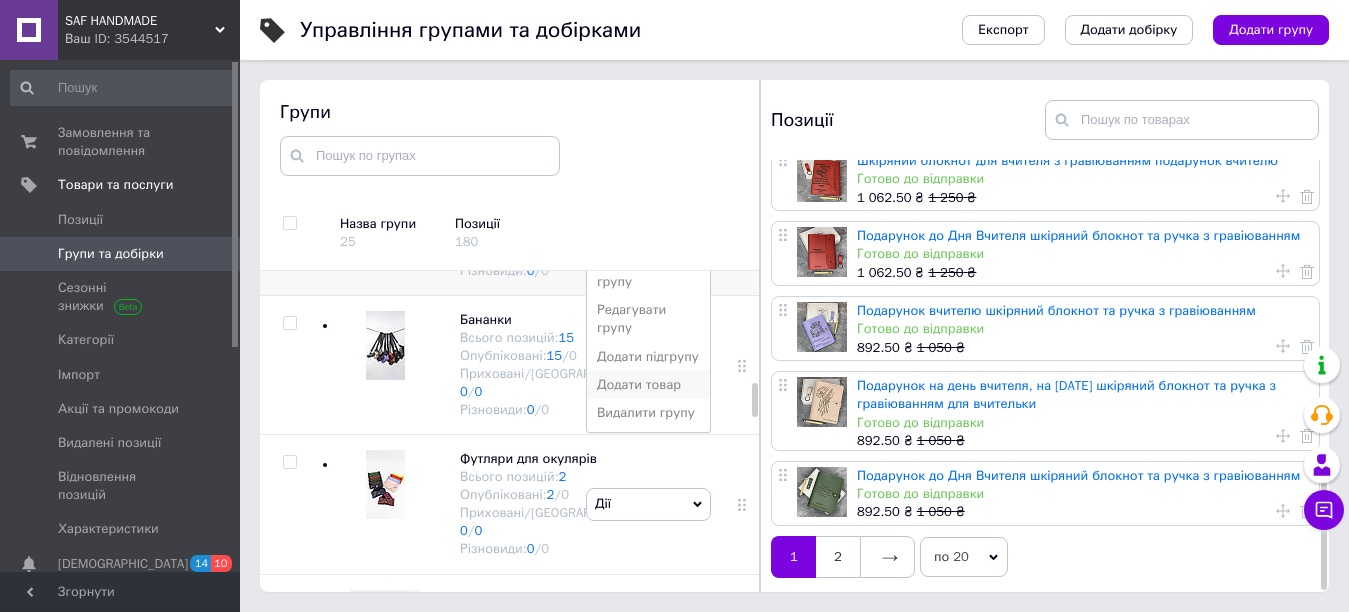 click on "Додати товар" at bounding box center [648, 385] 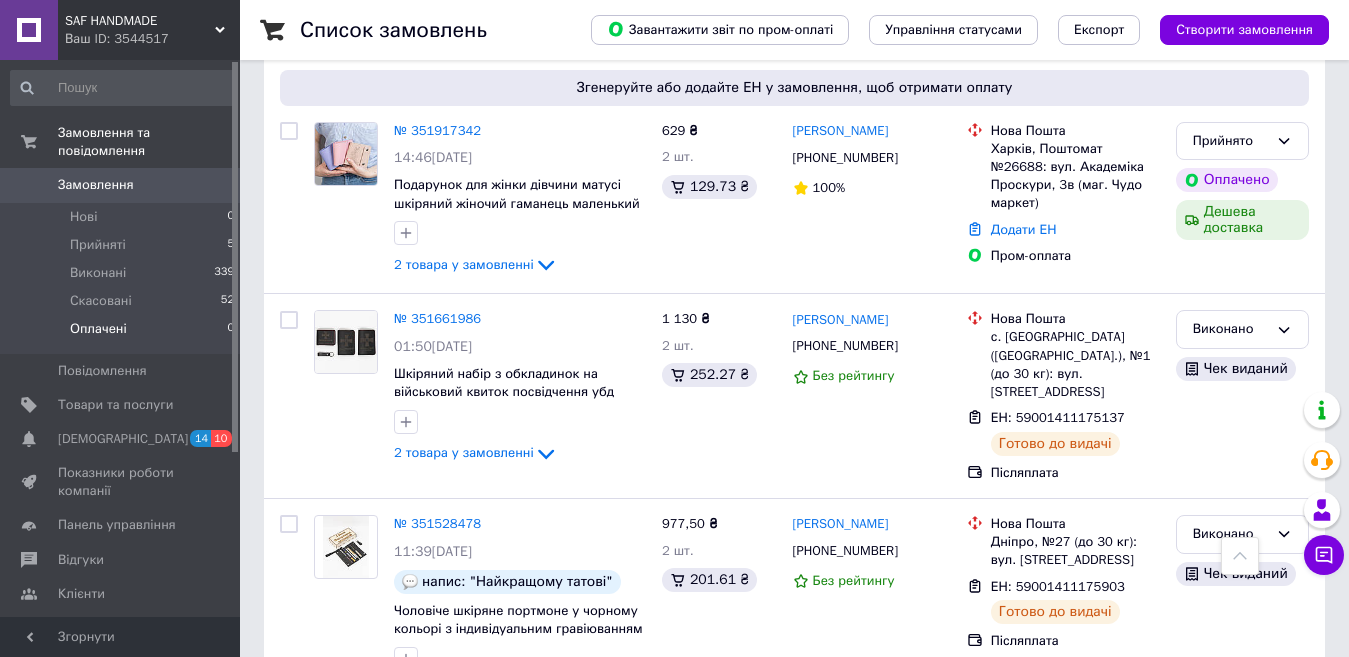 scroll, scrollTop: 400, scrollLeft: 0, axis: vertical 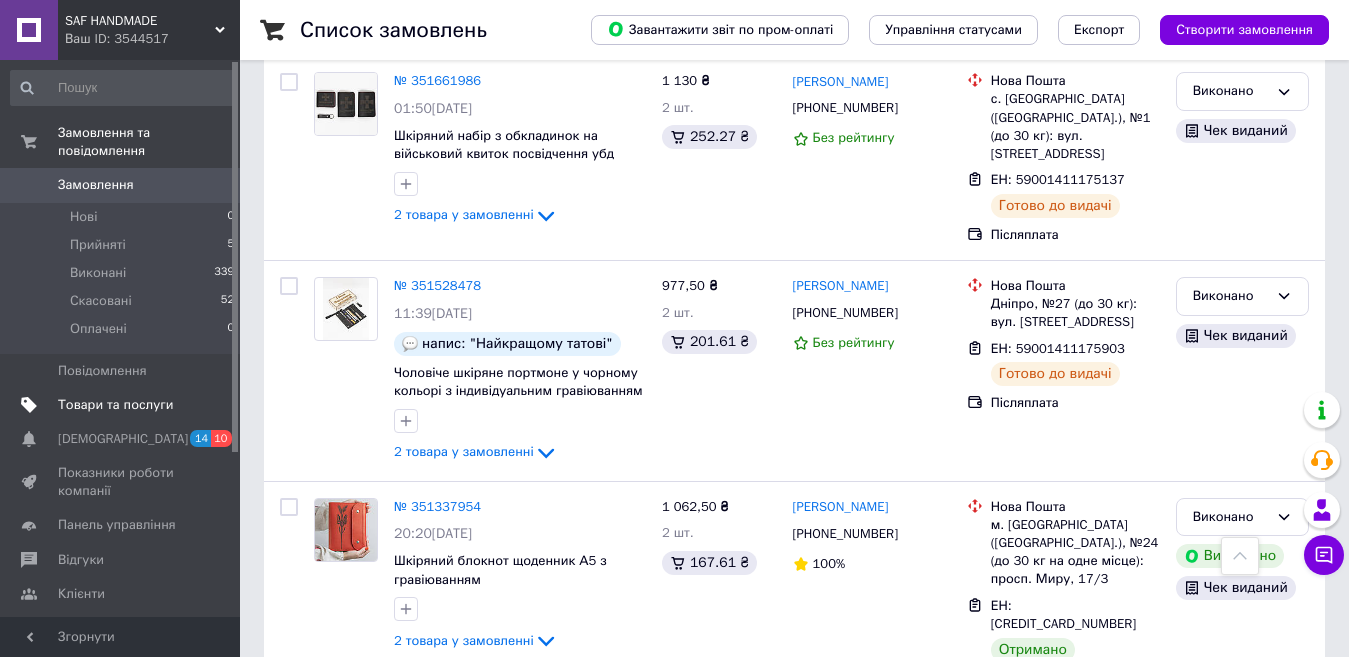 click on "Товари та послуги" at bounding box center [115, 405] 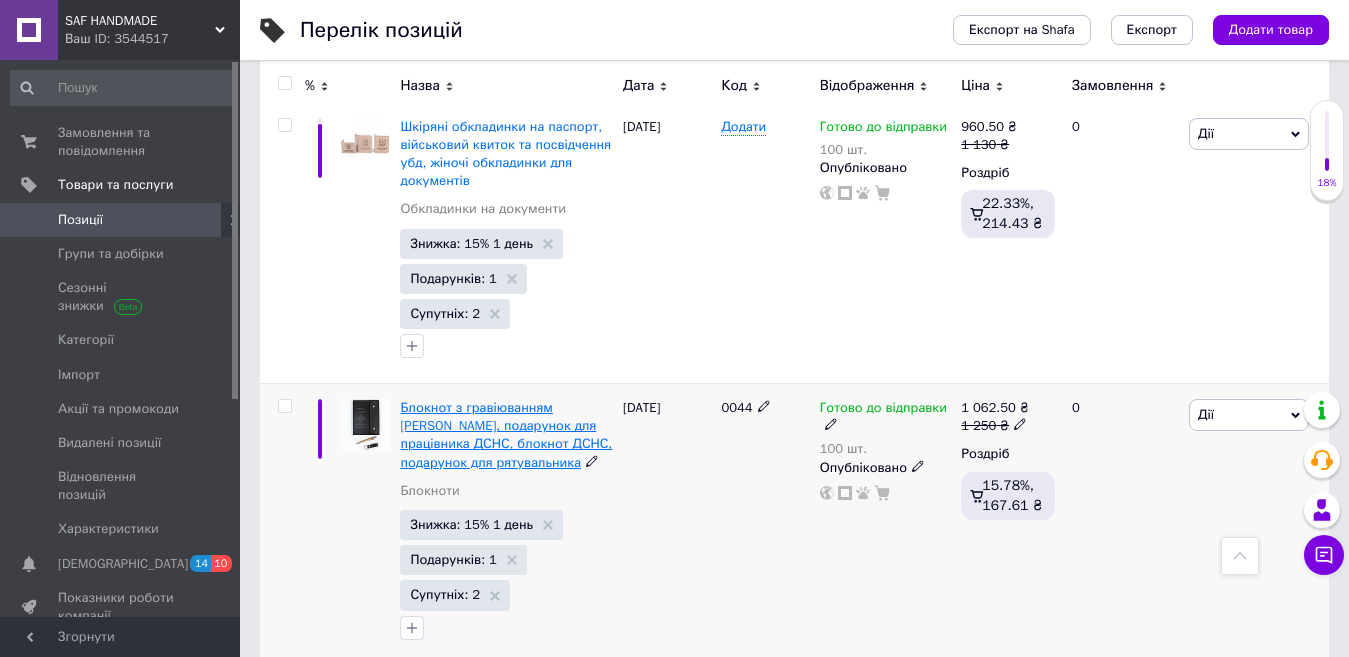 scroll, scrollTop: 3800, scrollLeft: 0, axis: vertical 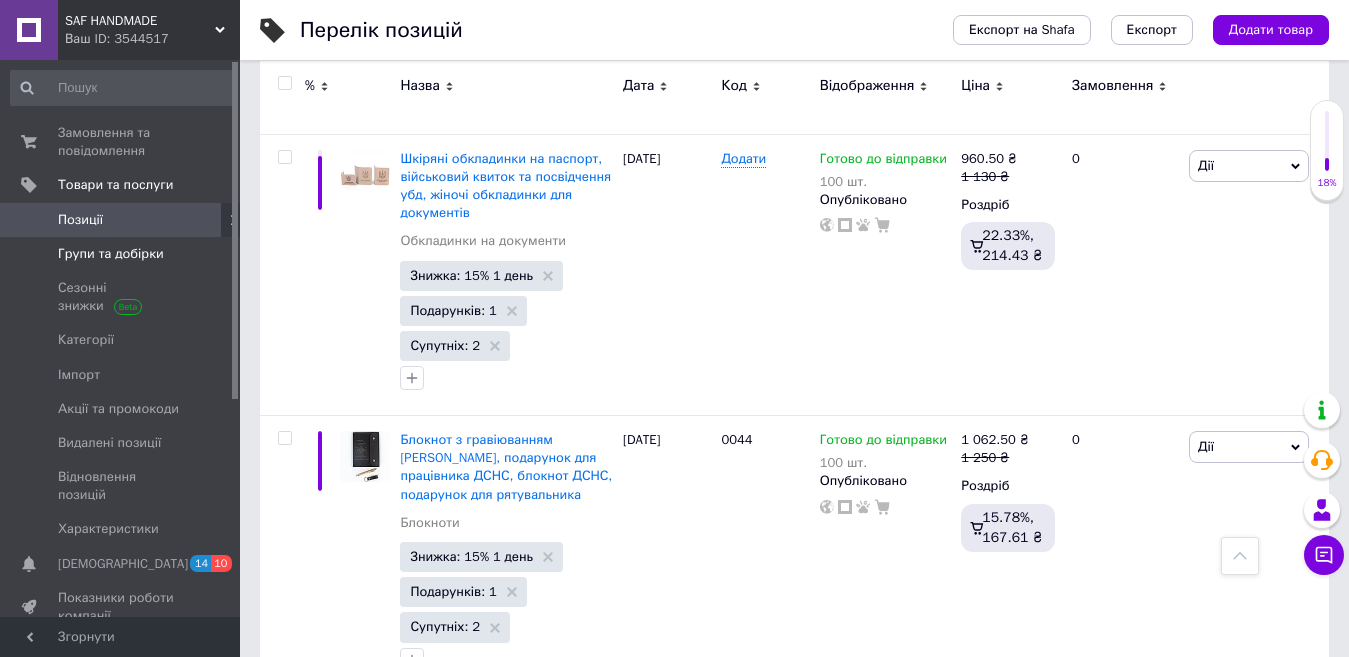 click on "Групи та добірки" at bounding box center [111, 254] 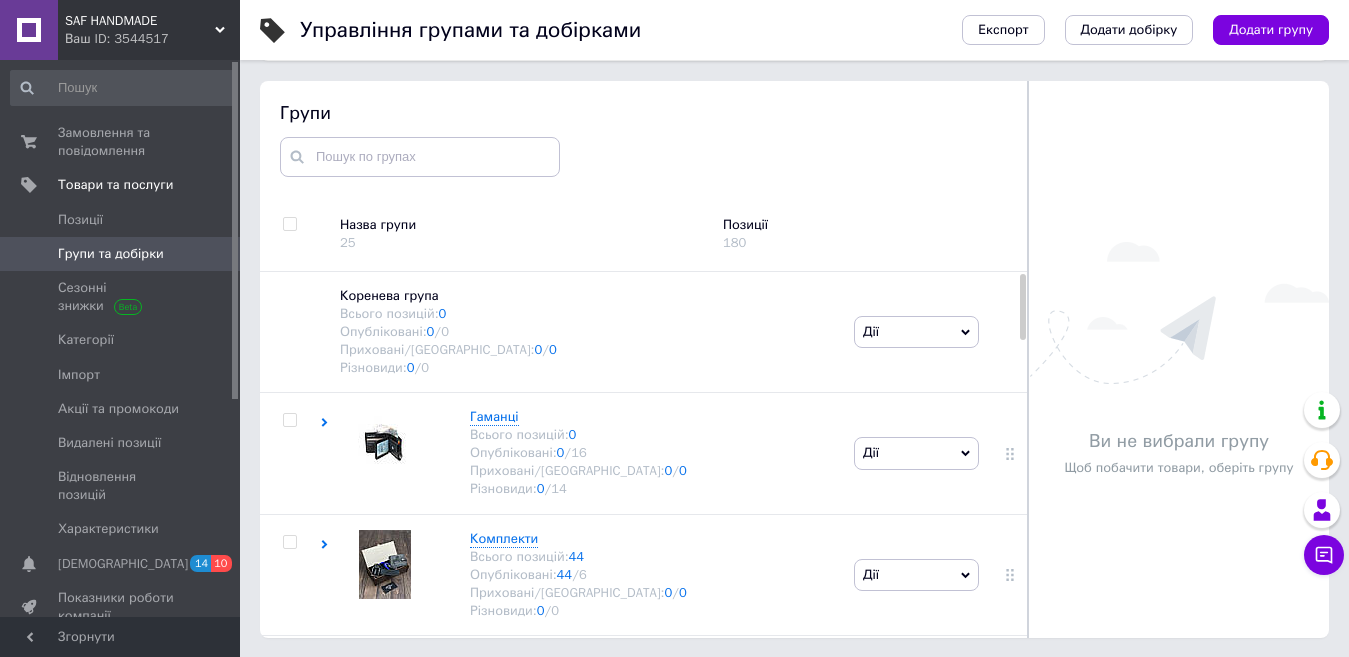 scroll, scrollTop: 113, scrollLeft: 0, axis: vertical 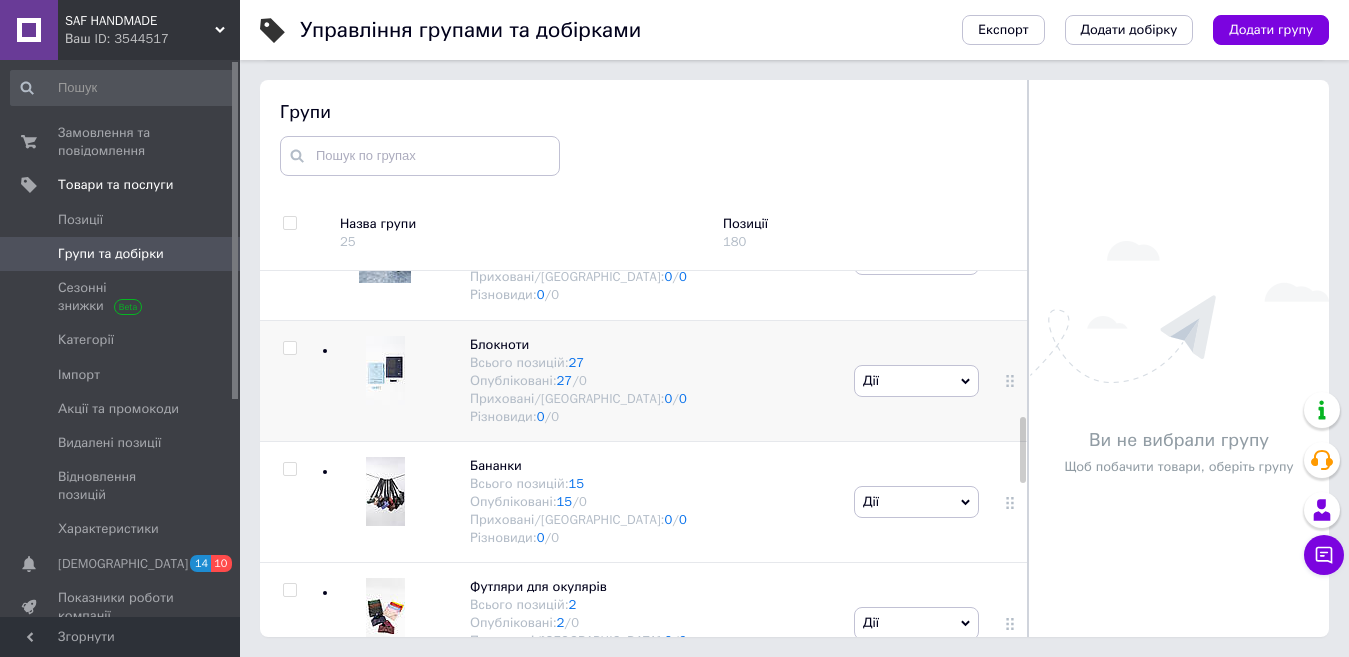 click at bounding box center [385, 370] 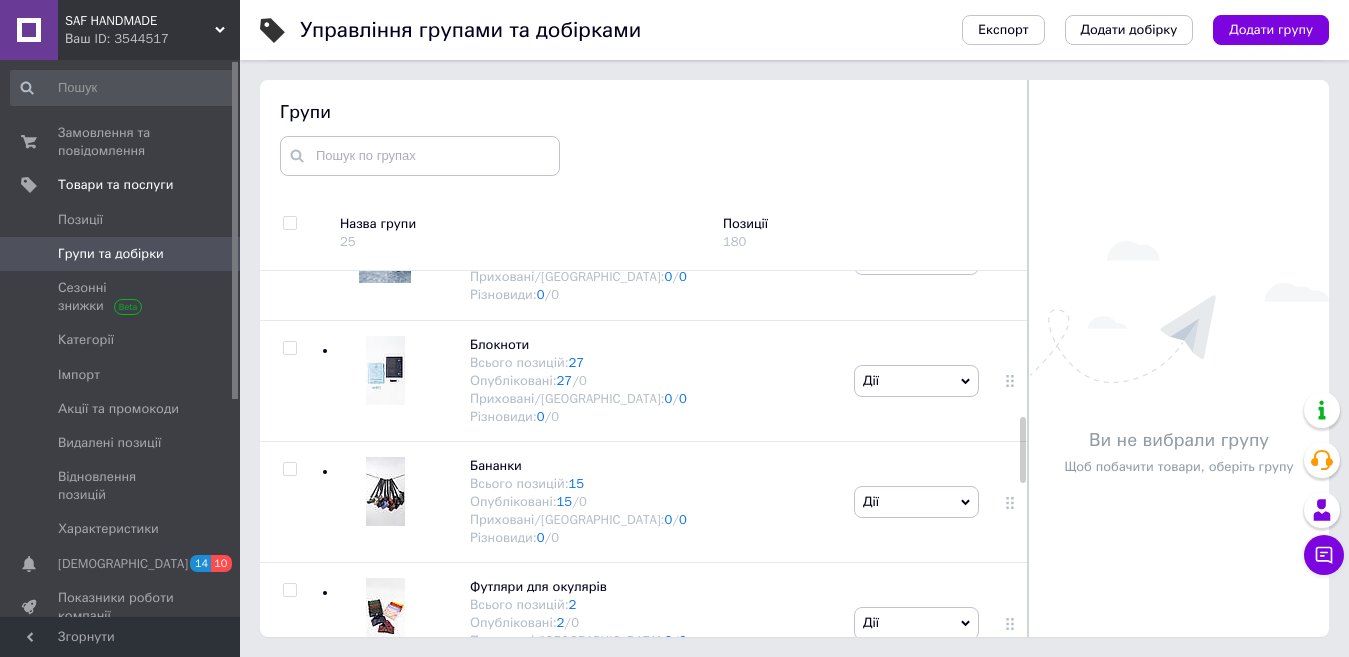 scroll, scrollTop: 1072, scrollLeft: 0, axis: vertical 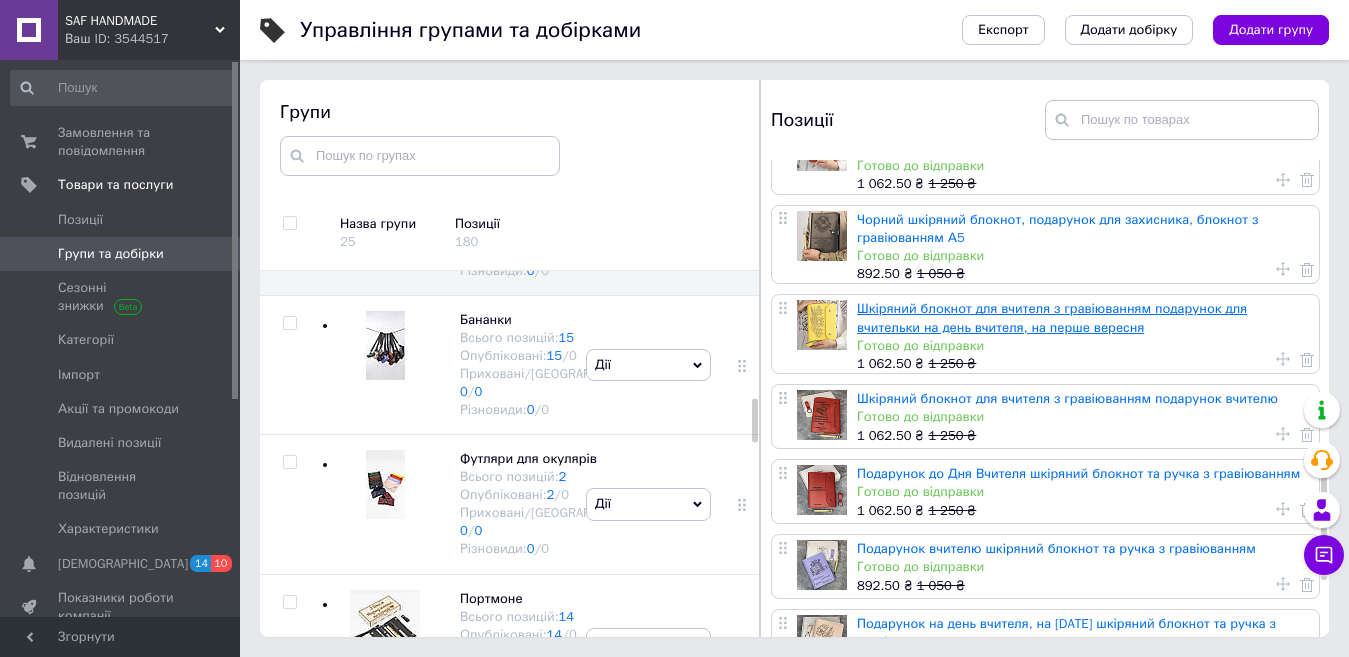 click on "Шкіряний блокнот для вчителя з гравіюванням подарунок для вчительки на день вчителя, на перше вересня" at bounding box center [1052, 317] 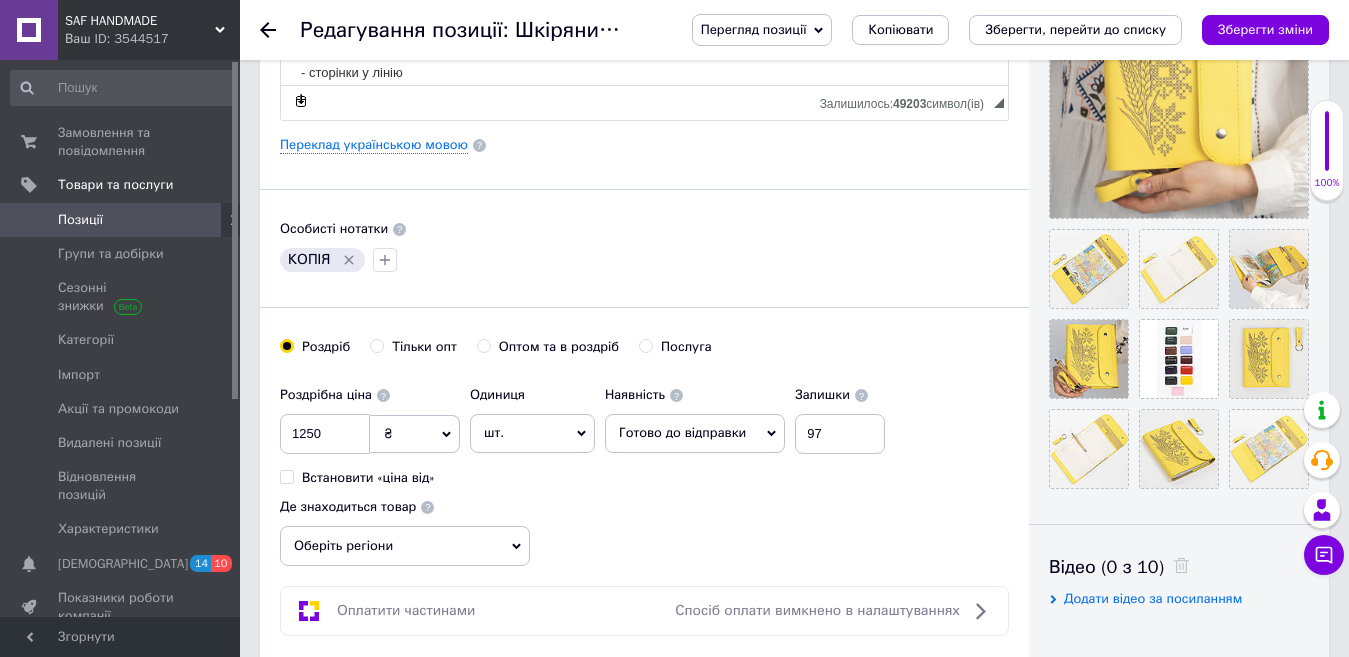 scroll, scrollTop: 200, scrollLeft: 0, axis: vertical 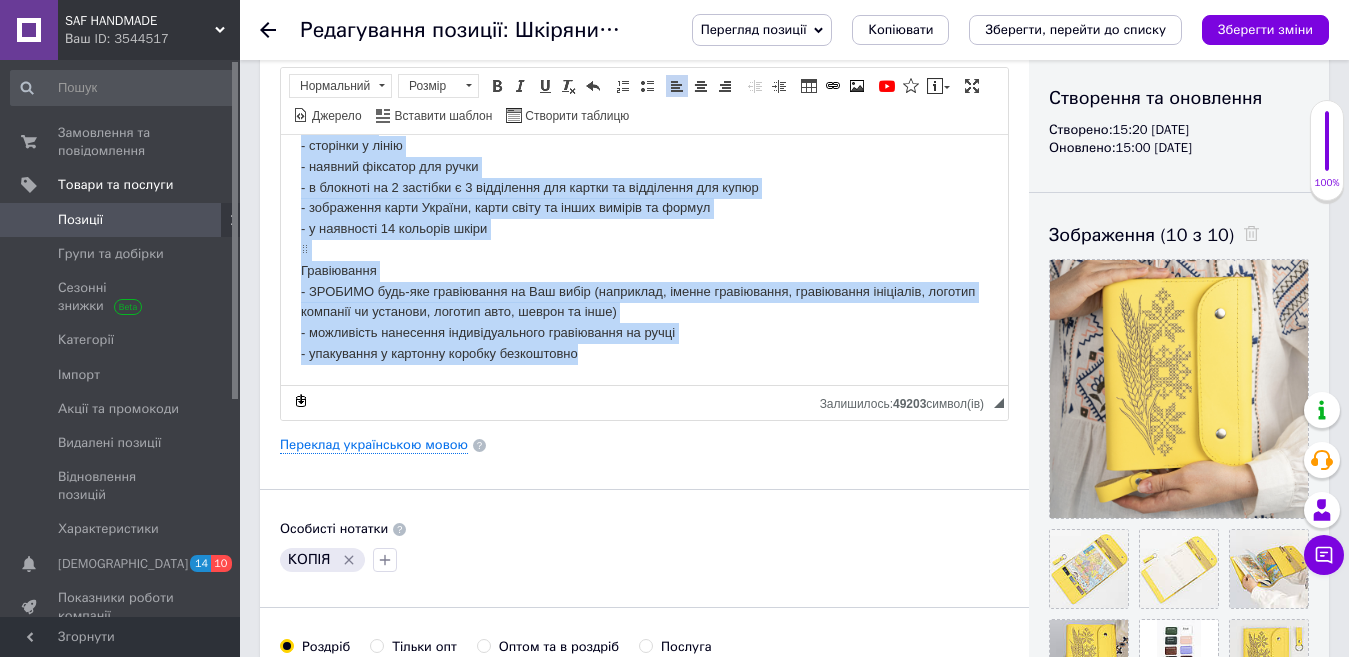 drag, startPoint x: 302, startPoint y: 165, endPoint x: 661, endPoint y: 372, distance: 414.4032 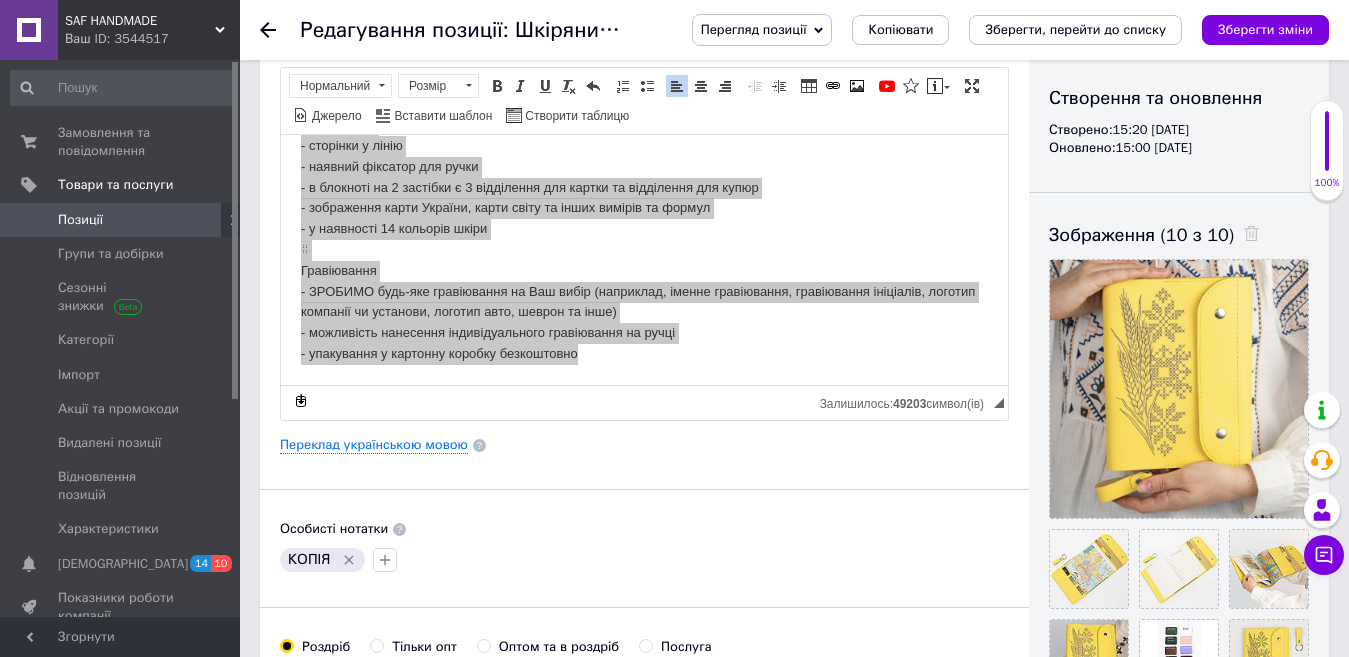 drag, startPoint x: 700, startPoint y: 401, endPoint x: 218, endPoint y: 234, distance: 510.11078 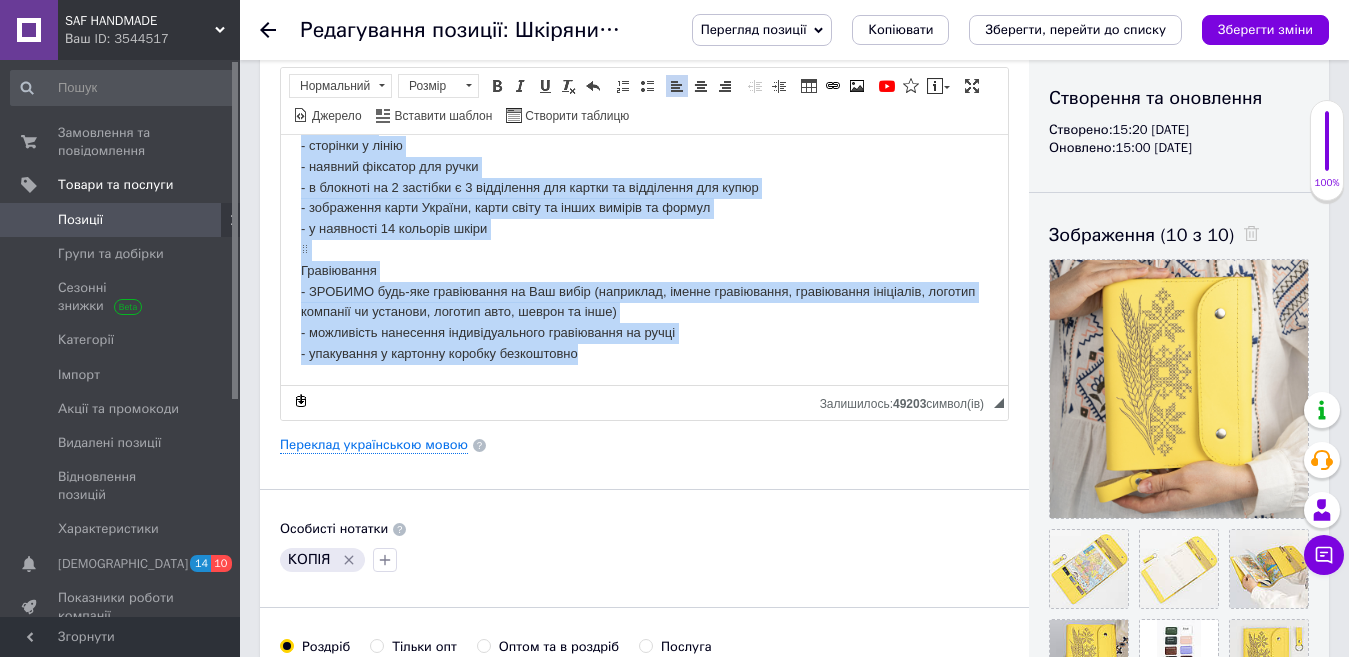 click on "День вчителя вже скоро - шкіряний блокнот (щоденник) з персональним гравіюванням стане чудовим подарунком ⠀ Ідеальний вибір для щоденних записів, плану навчання, важливих ідей - саме те, що треба вчителю  ⠀ Ручка із нашим логотипом та брелок йдуть у подарунок ⠀ Характеристика: - формат А5 - сторінки у лінію - наявний фіксатор для ручки - в блокноті на 2 застібки є 3 відділення для картки та відділення для купюр - зображення карти України, карти світу та інших вимірів та формул - у наявності 14 кольорів шкіри ⠀ Гравіювання" at bounding box center [644, 145] 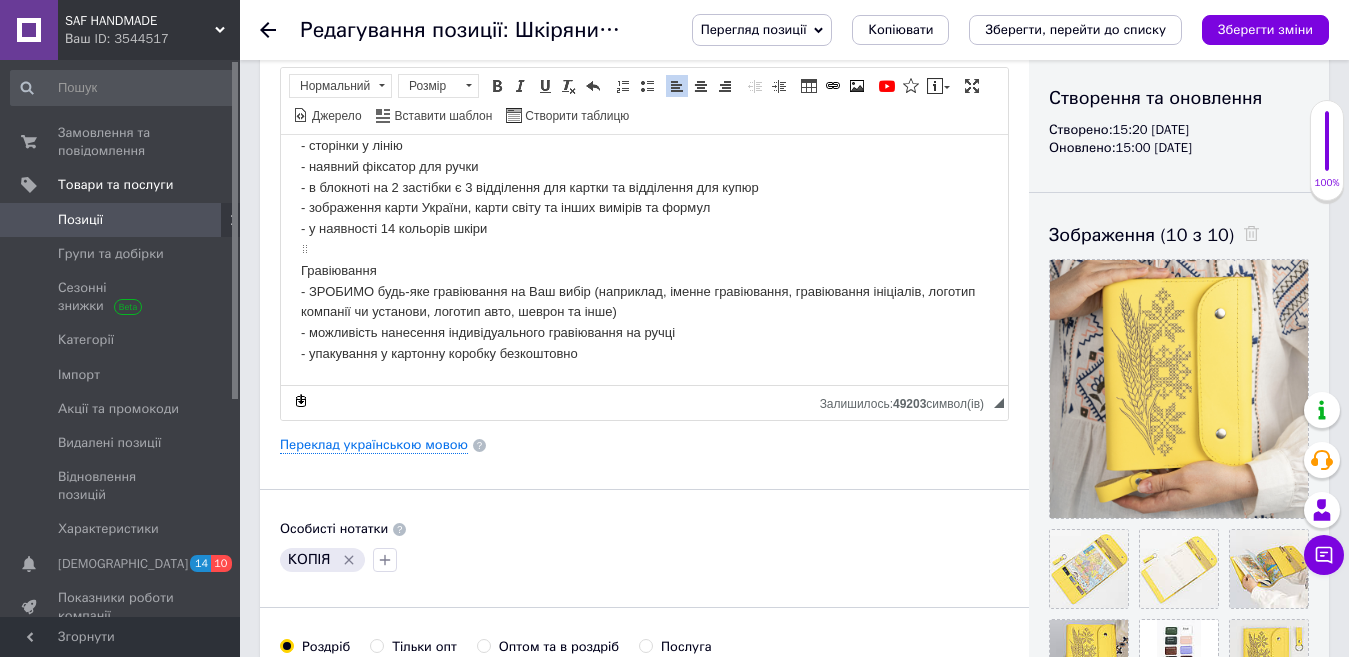 click on "Переклад українською мовою" at bounding box center (644, 445) 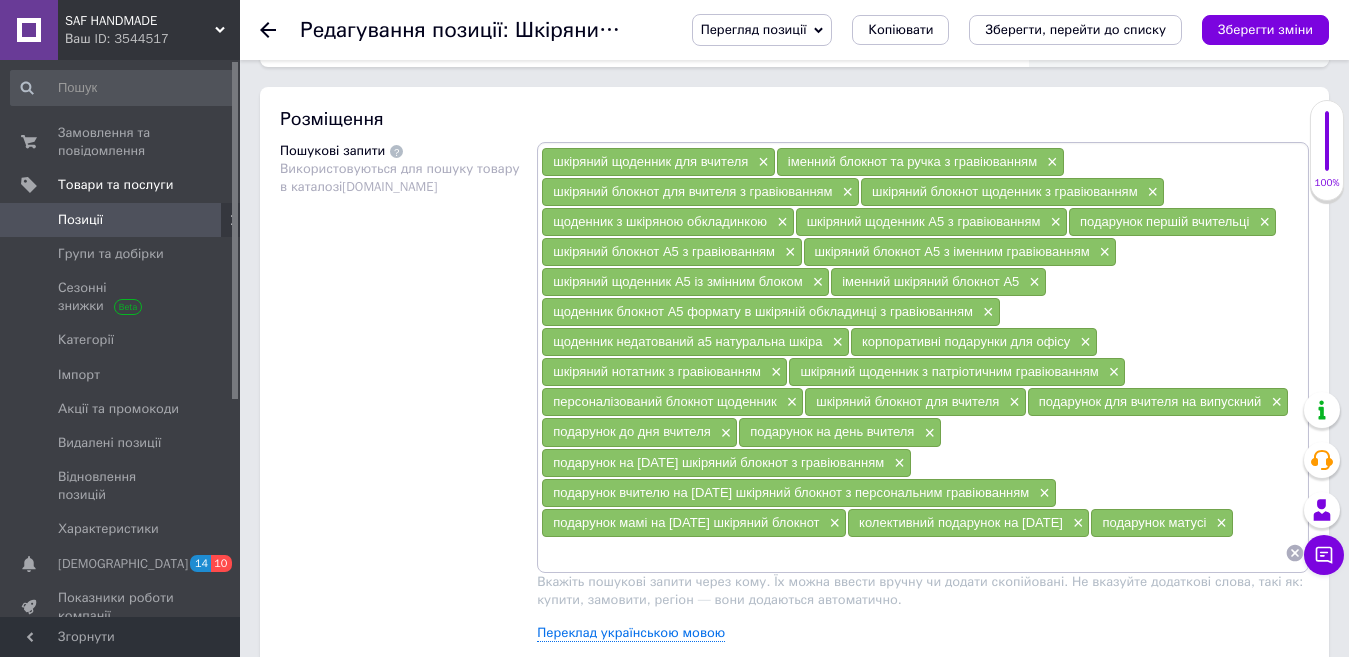 scroll, scrollTop: 1100, scrollLeft: 0, axis: vertical 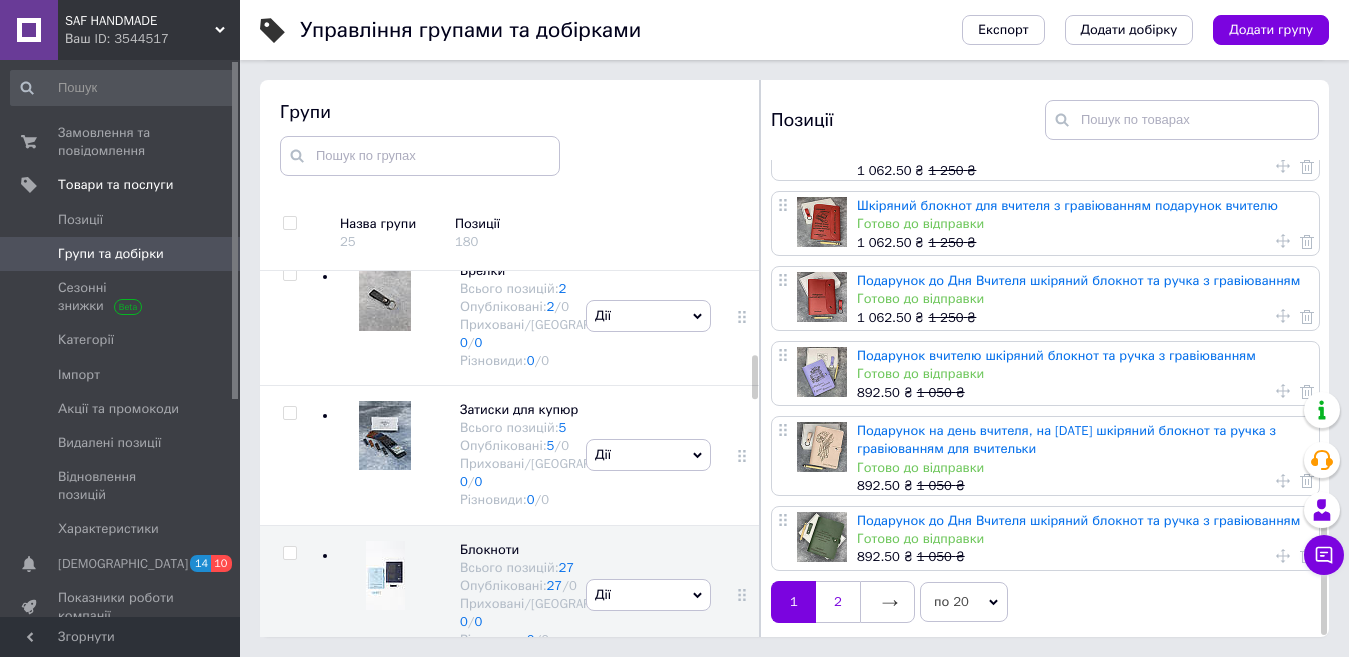 click on "2" at bounding box center [838, 602] 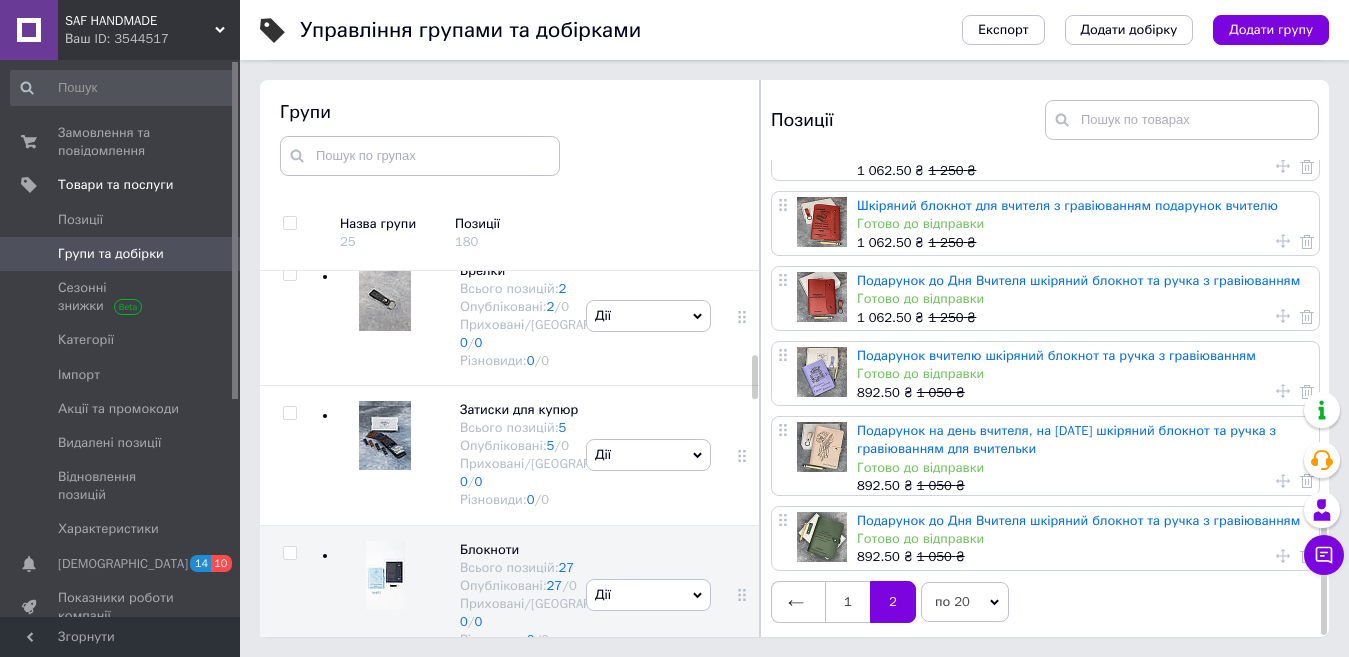scroll, scrollTop: 0, scrollLeft: 0, axis: both 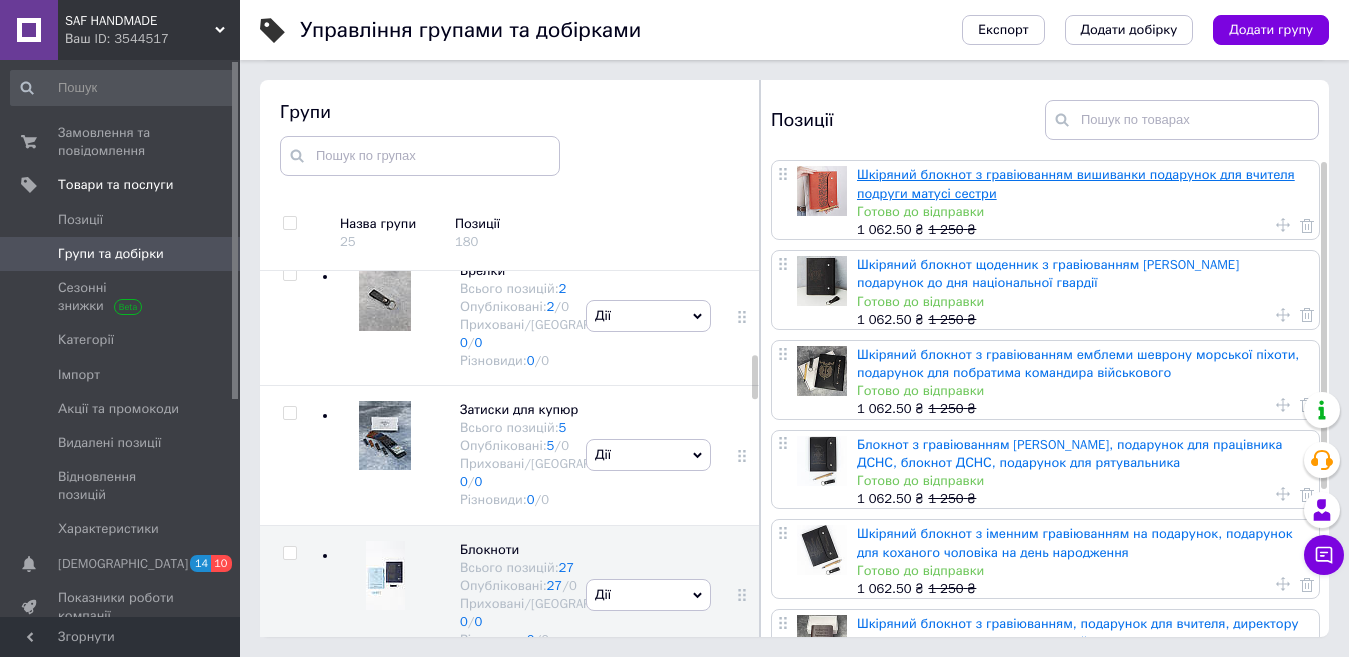 click on "Шкіряний блокнот з гравіюванням вишиванки подарунок для вчителя подруги матусі сестри" at bounding box center (1076, 183) 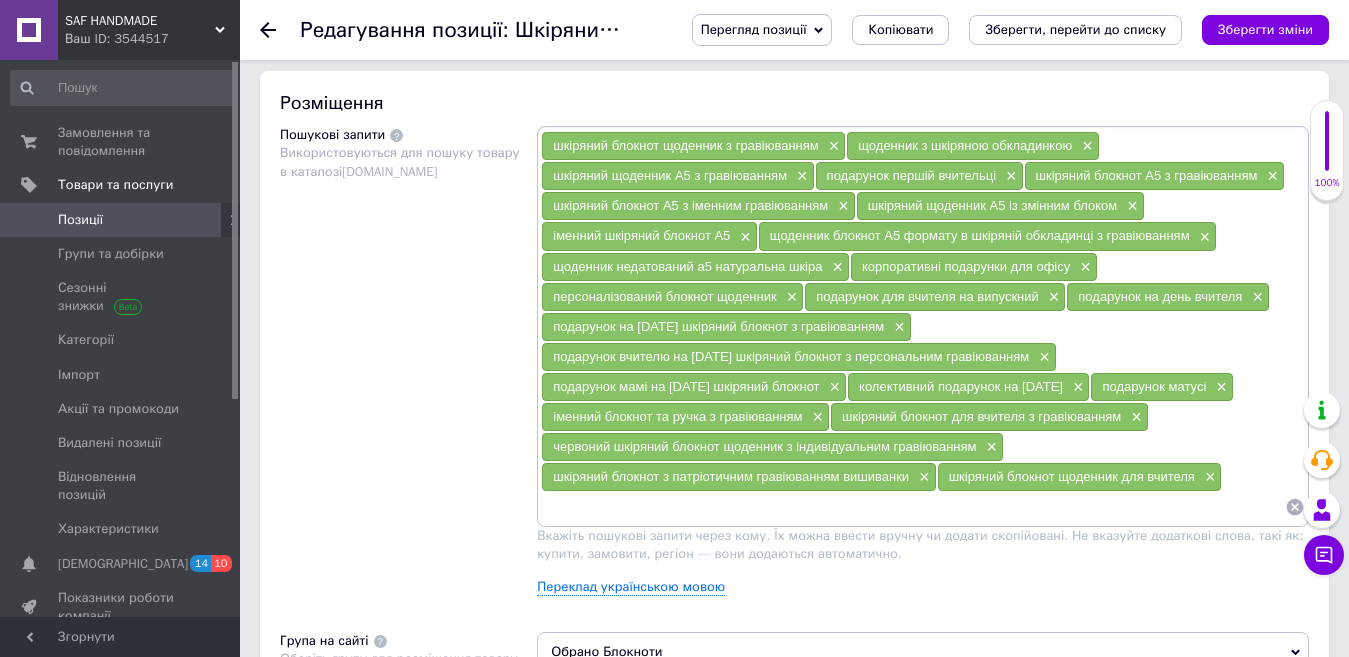 scroll, scrollTop: 1100, scrollLeft: 0, axis: vertical 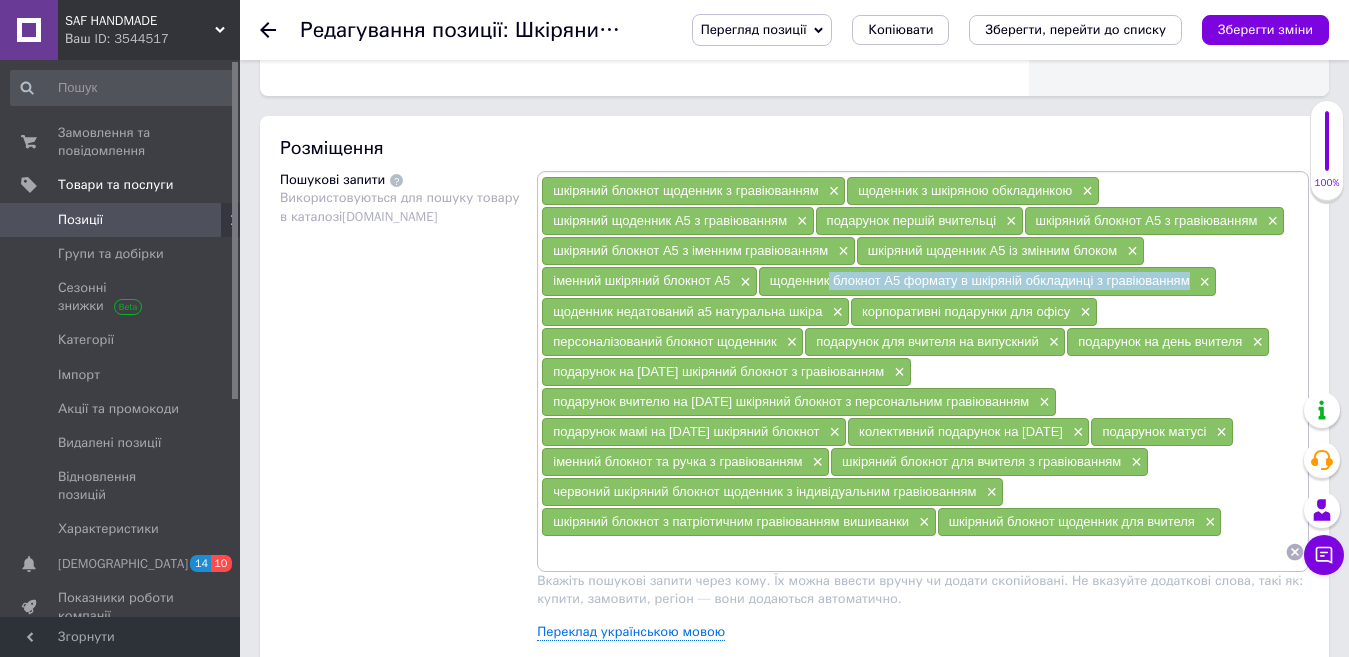 drag, startPoint x: 831, startPoint y: 282, endPoint x: 1189, endPoint y: 280, distance: 358.00558 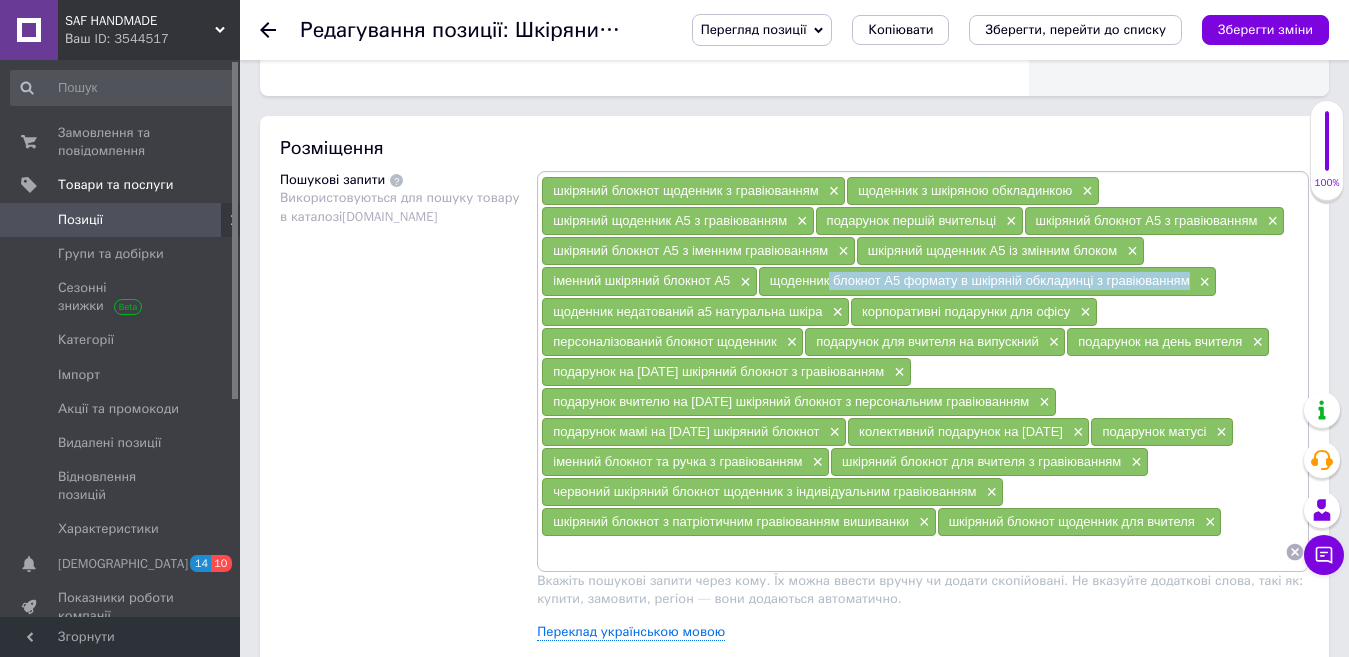 copy on "блокнот А5 формату в шкіряній обкладинці з гравіюванням" 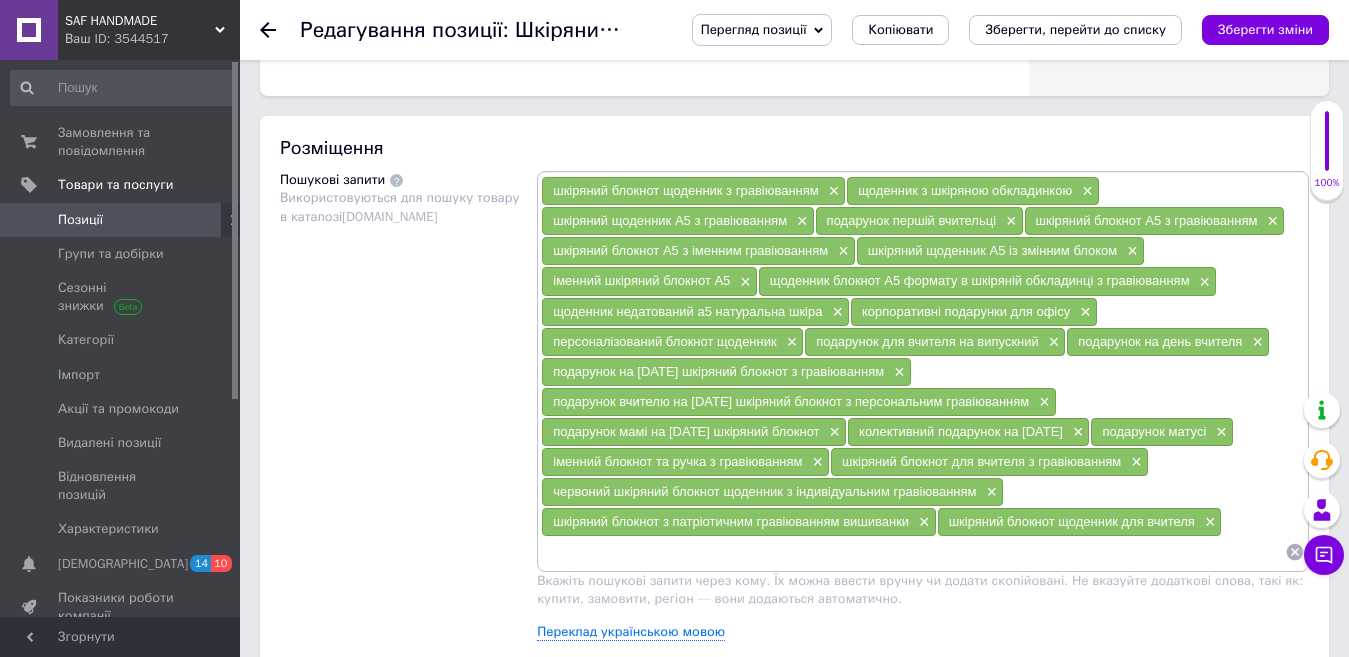 click on "Пошукові запити Використовуються для пошуку товару в каталозі  [DOMAIN_NAME]" at bounding box center (408, 413) 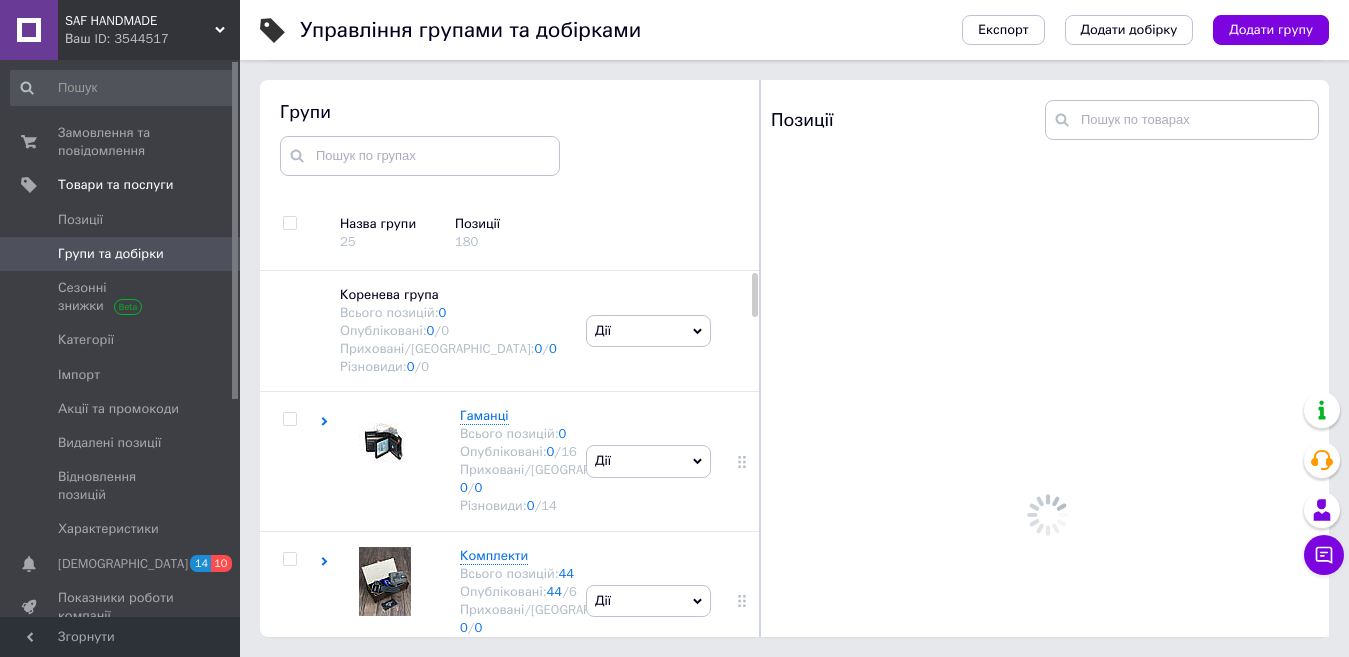 scroll, scrollTop: 113, scrollLeft: 0, axis: vertical 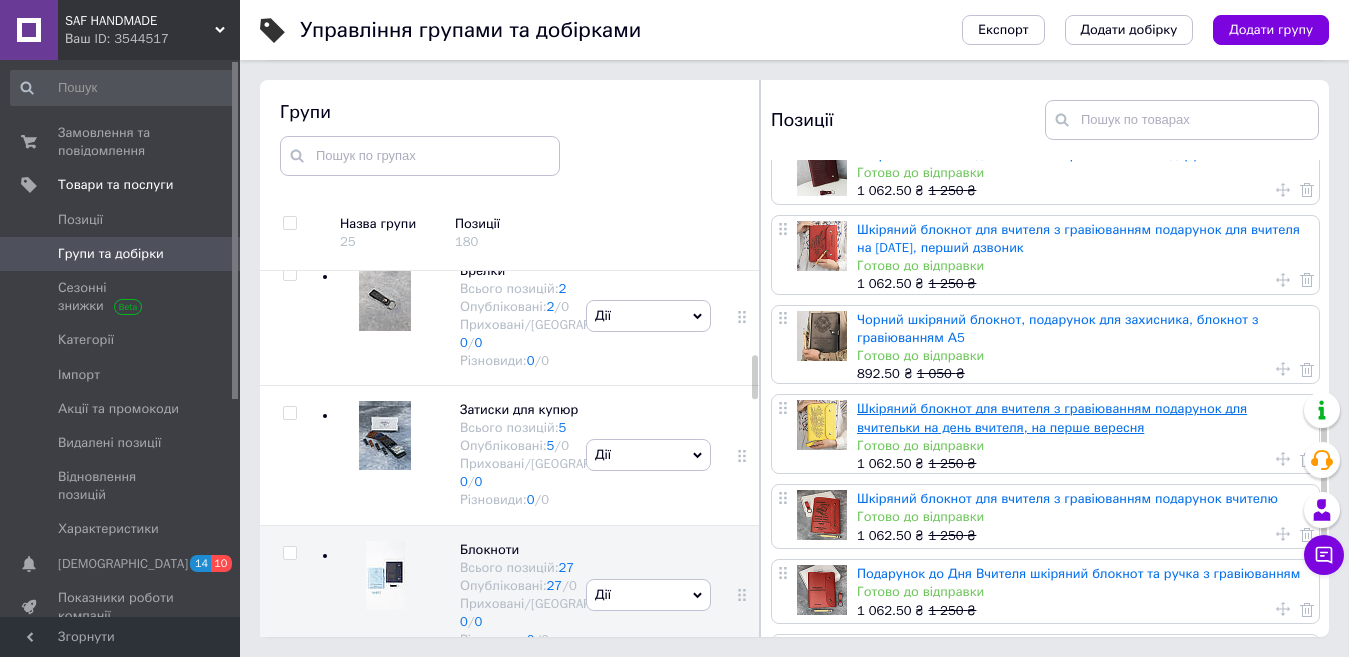 click on "Шкіряний блокнот для вчителя з гравіюванням подарунок для вчительки на день вчителя, на перше вересня" at bounding box center (1052, 417) 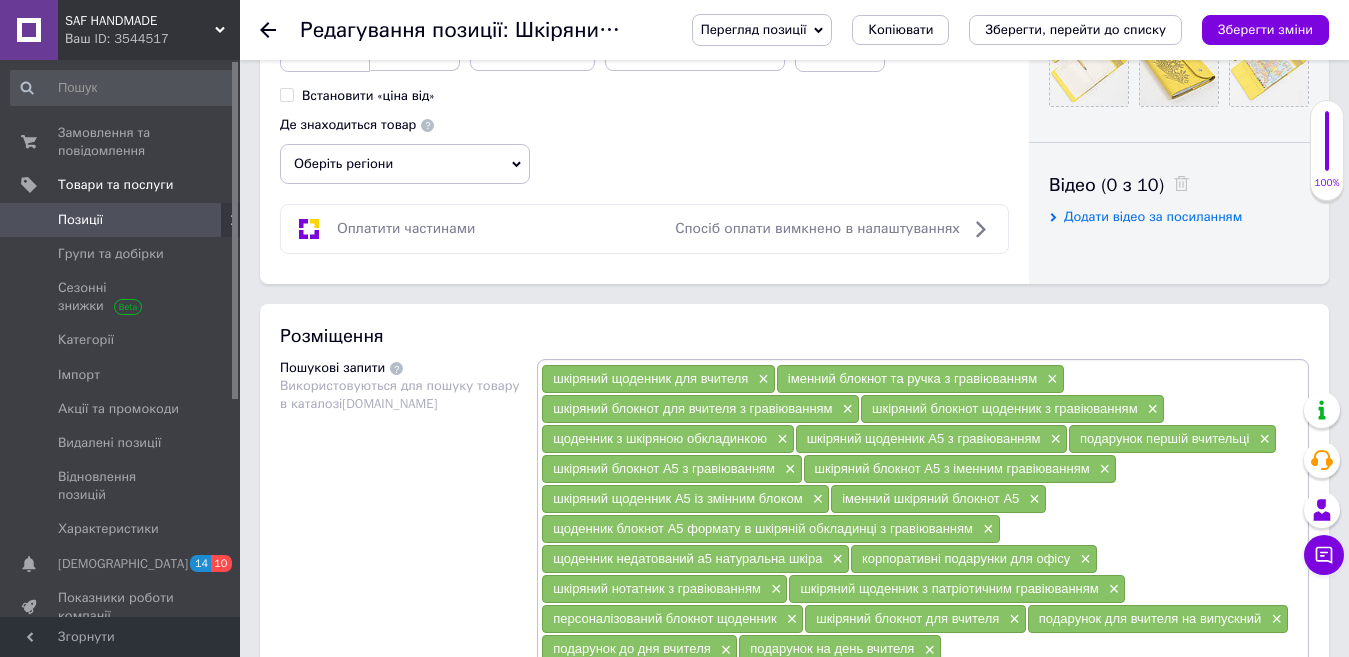 scroll, scrollTop: 1100, scrollLeft: 0, axis: vertical 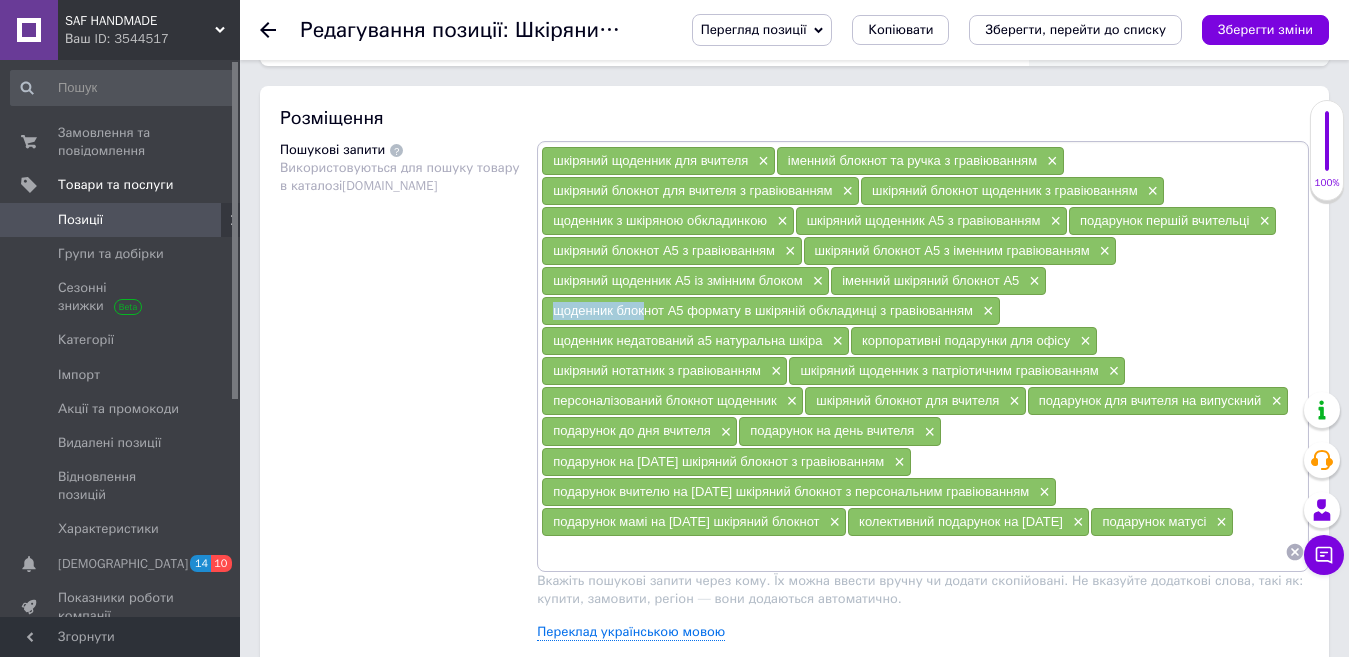 drag, startPoint x: 547, startPoint y: 316, endPoint x: 647, endPoint y: 315, distance: 100.005 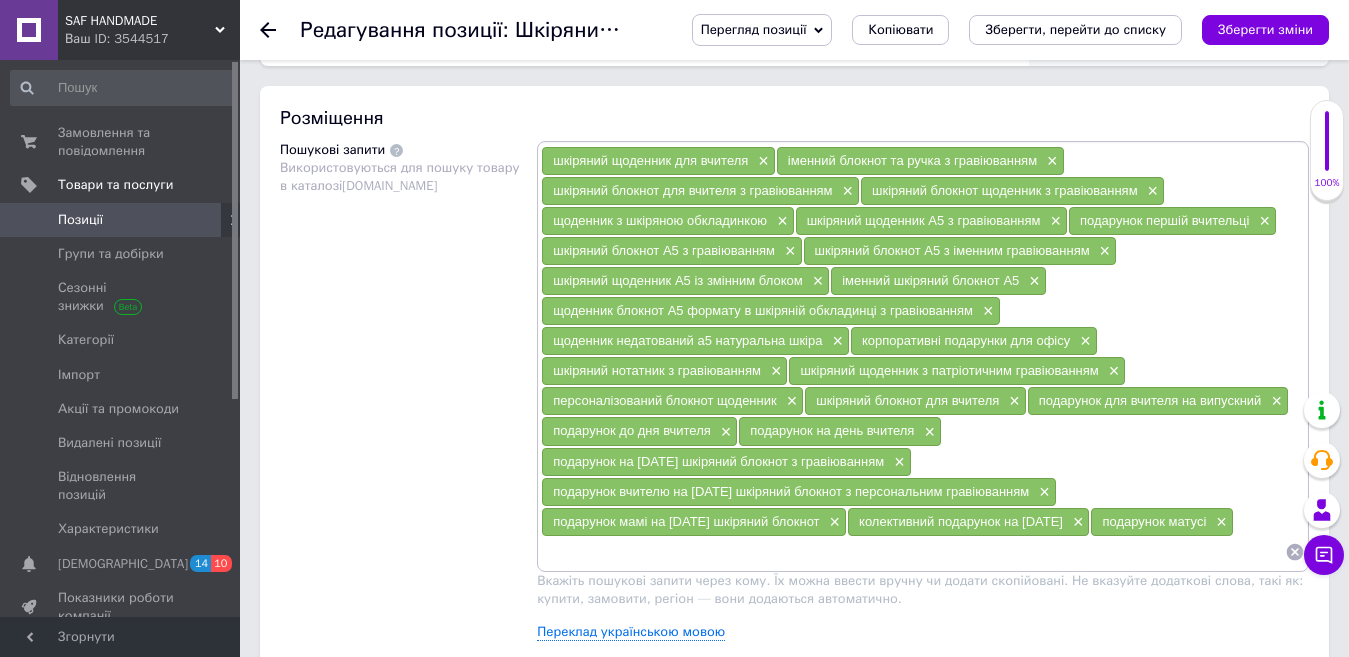 click on "Пошукові запити Використовуються для пошуку товару в каталозі  [DOMAIN_NAME]" at bounding box center (408, 398) 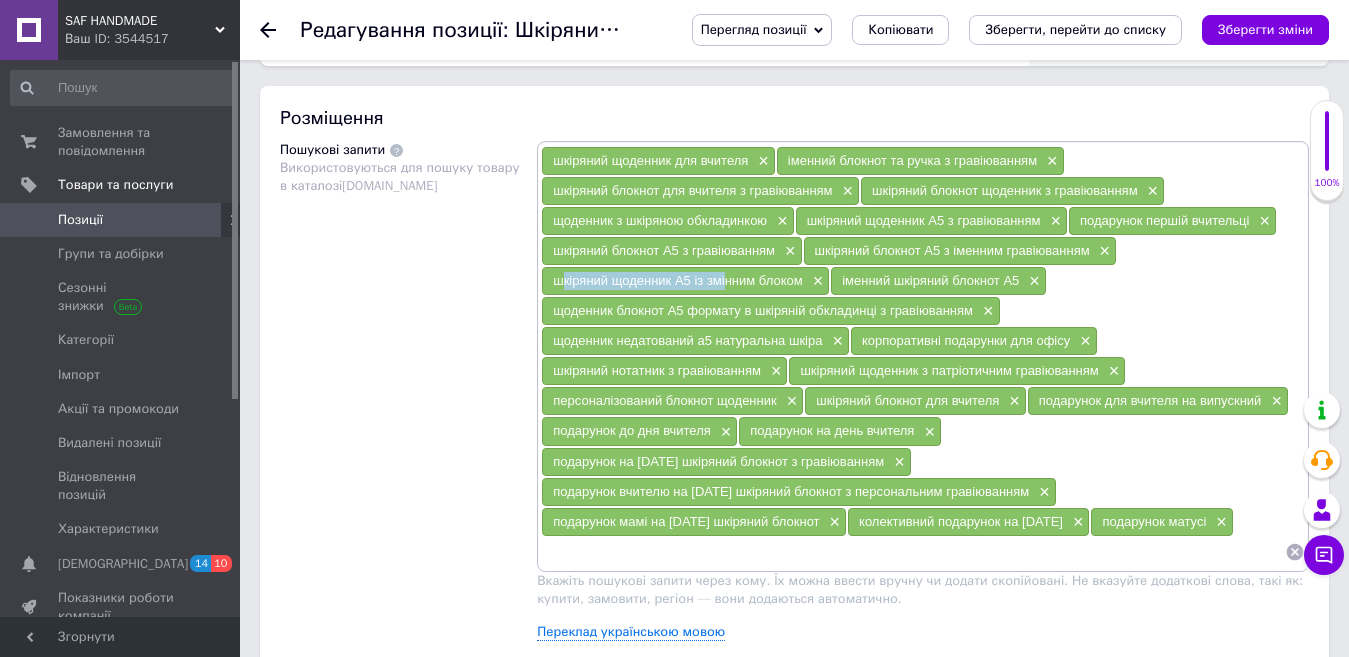 drag, startPoint x: 559, startPoint y: 284, endPoint x: 603, endPoint y: 278, distance: 44.407207 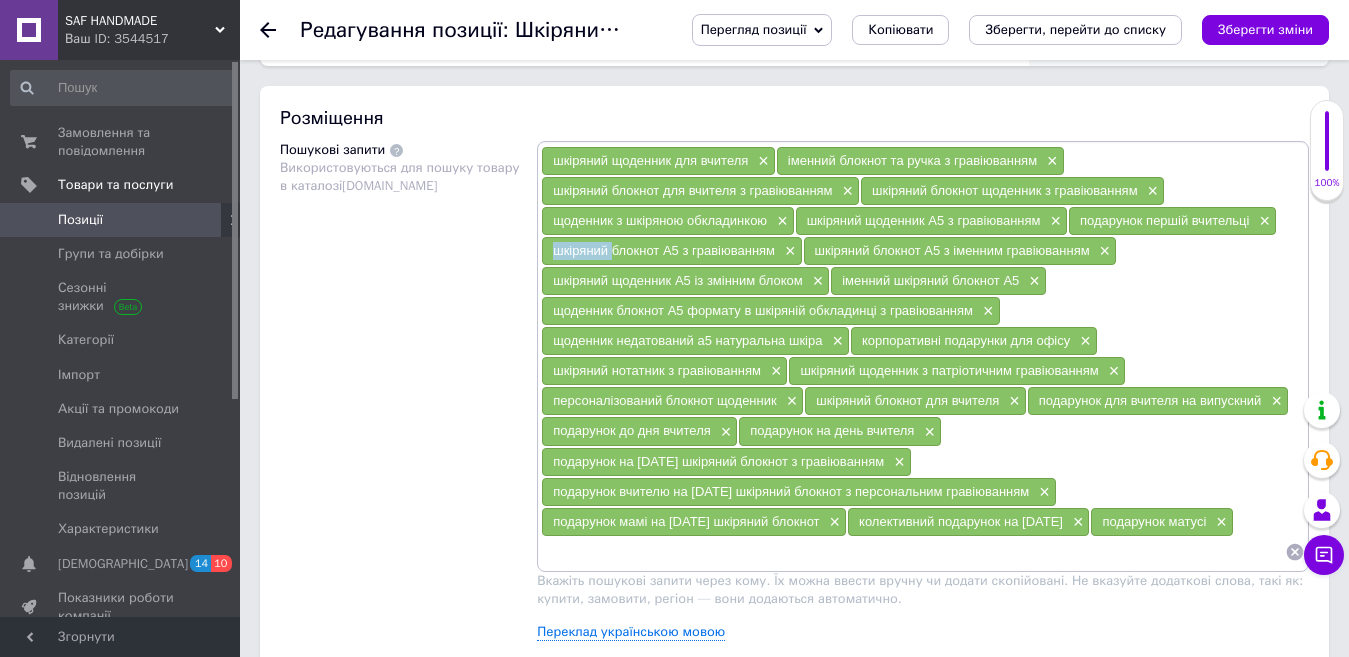 drag, startPoint x: 552, startPoint y: 244, endPoint x: 610, endPoint y: 249, distance: 58.21512 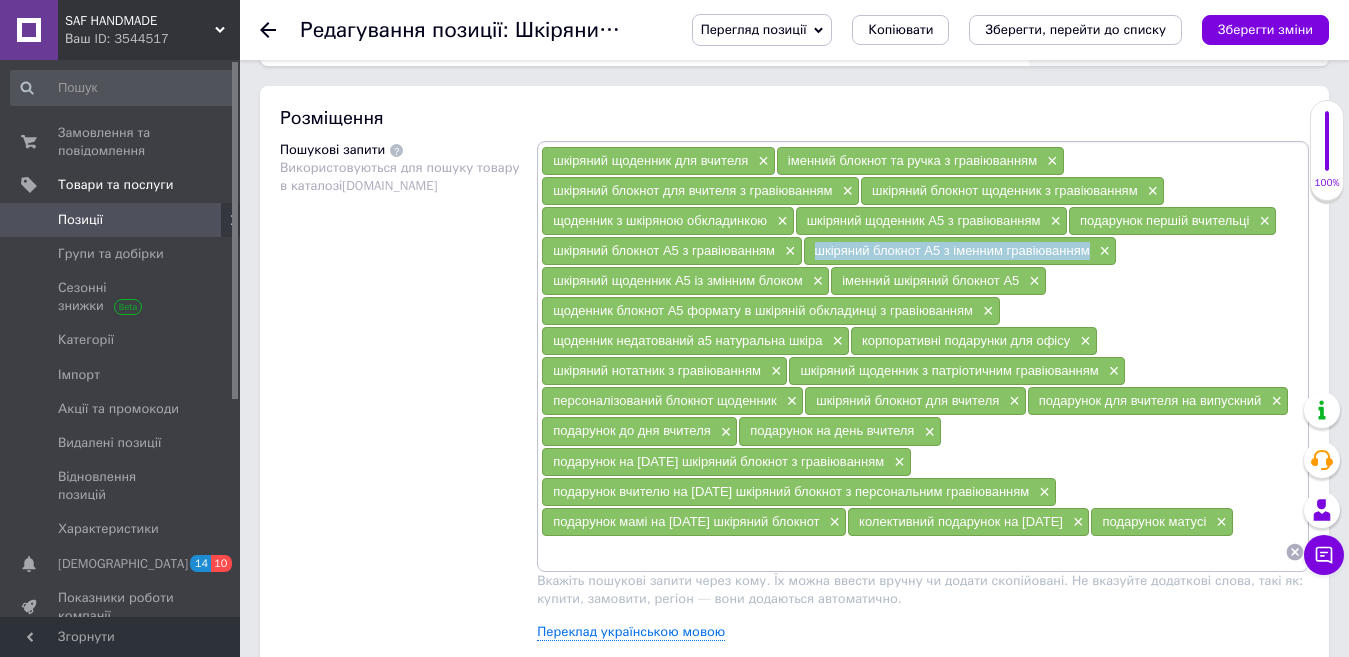 drag, startPoint x: 811, startPoint y: 246, endPoint x: 1090, endPoint y: 258, distance: 279.25793 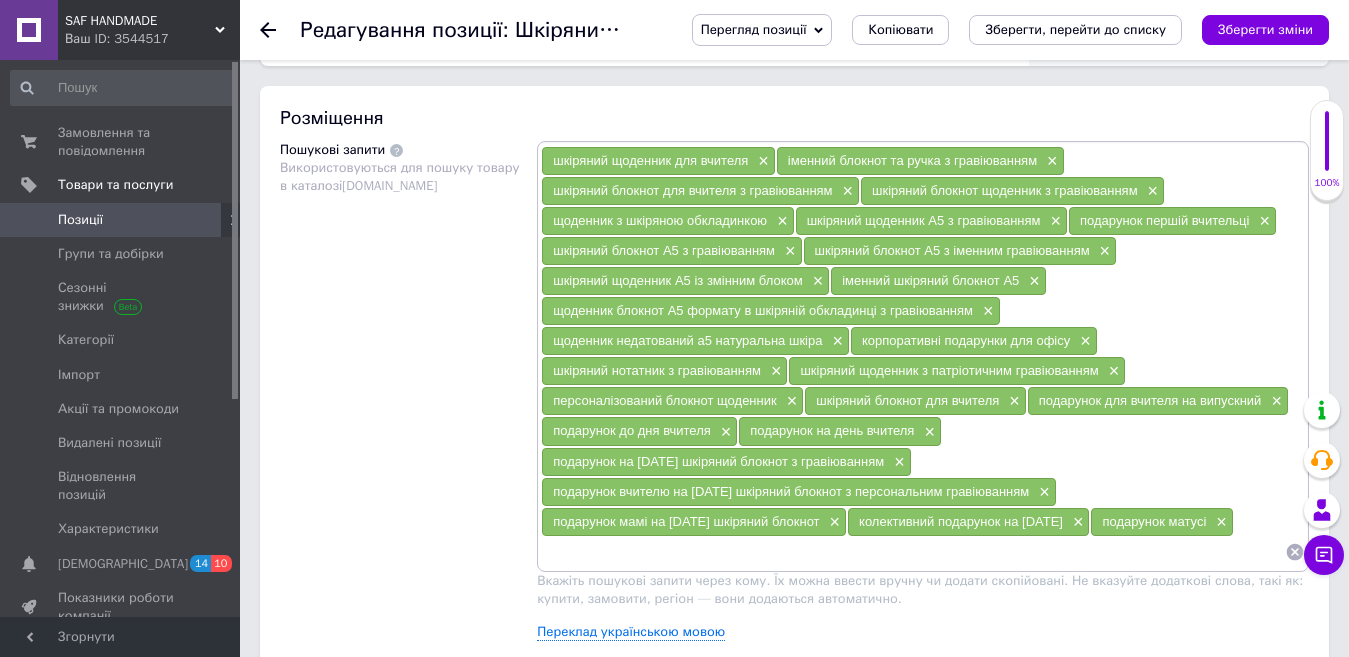 click on "Пошукові запити Використовуються для пошуку товару в каталозі  [DOMAIN_NAME]" at bounding box center (408, 398) 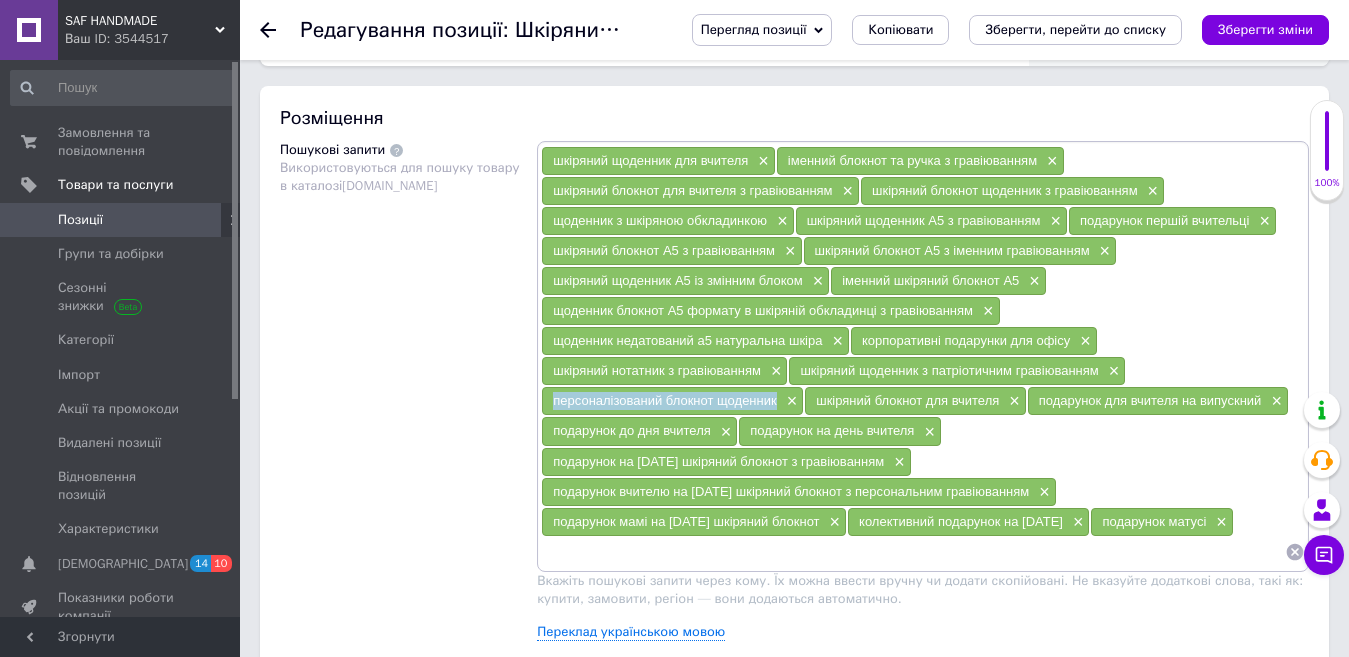 drag, startPoint x: 552, startPoint y: 399, endPoint x: 778, endPoint y: 409, distance: 226.22113 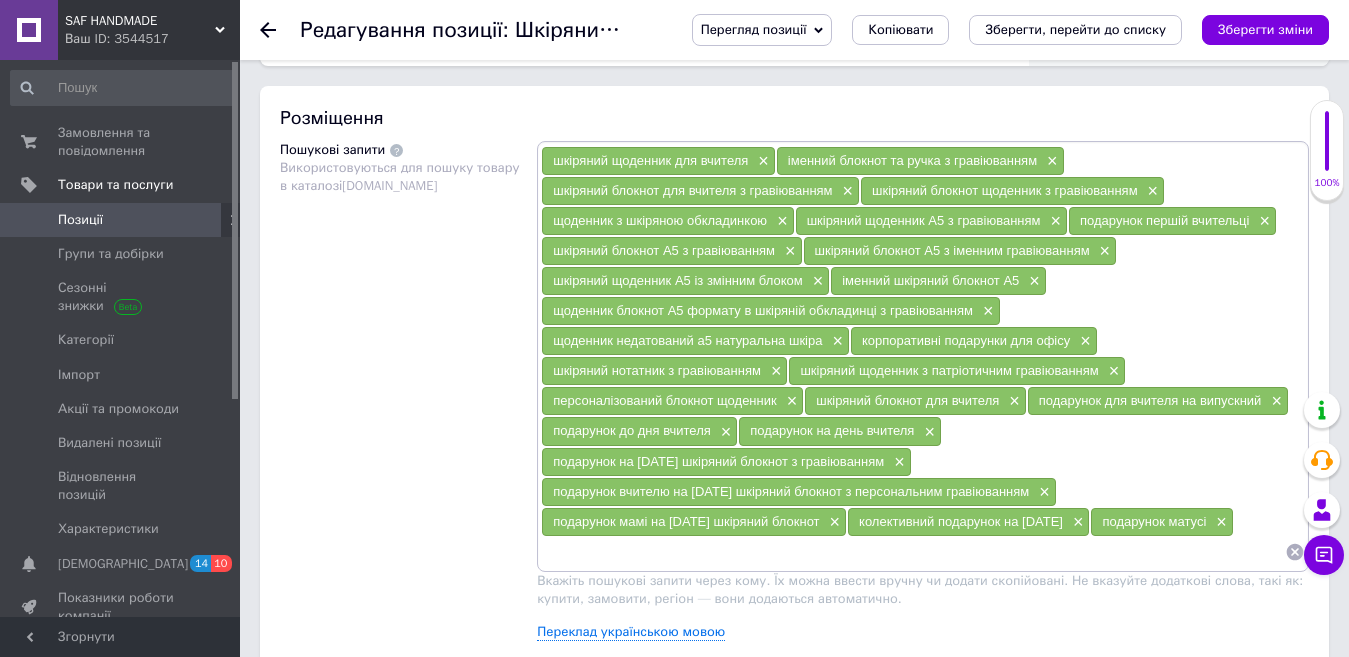 click on "Пошукові запити Використовуються для пошуку товару в каталозі  [DOMAIN_NAME]" at bounding box center (408, 398) 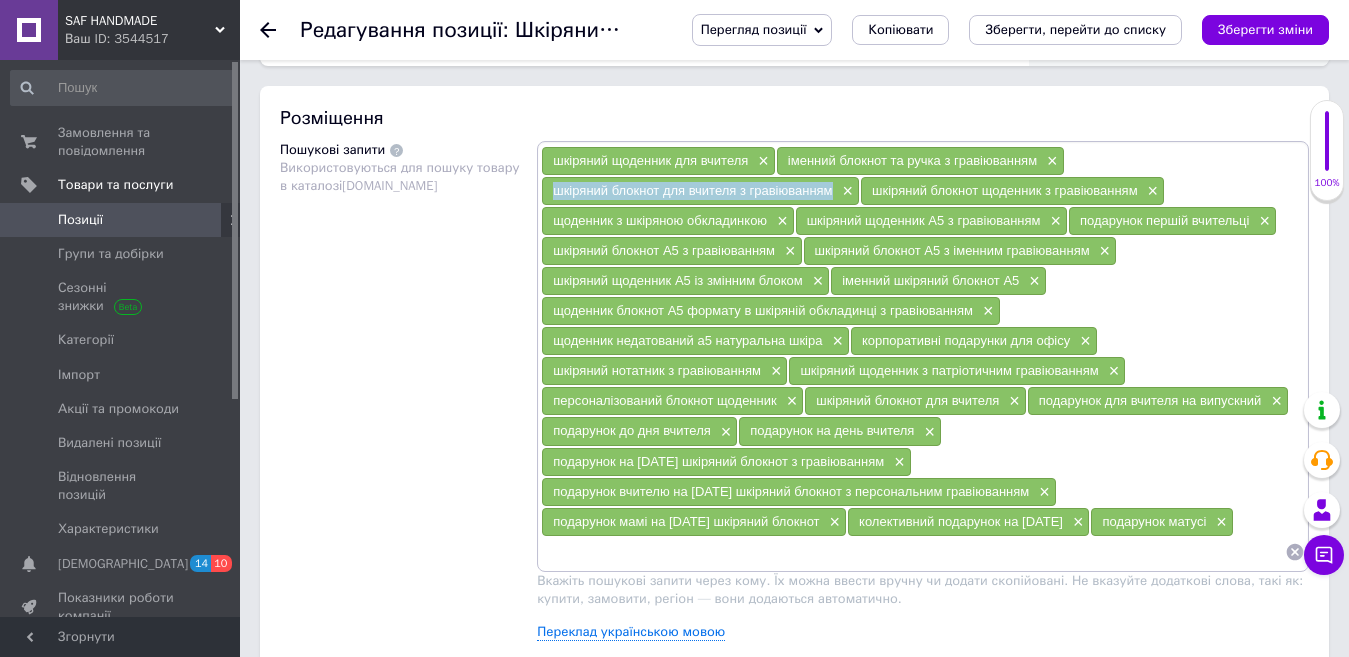 drag, startPoint x: 552, startPoint y: 187, endPoint x: 832, endPoint y: 202, distance: 280.4015 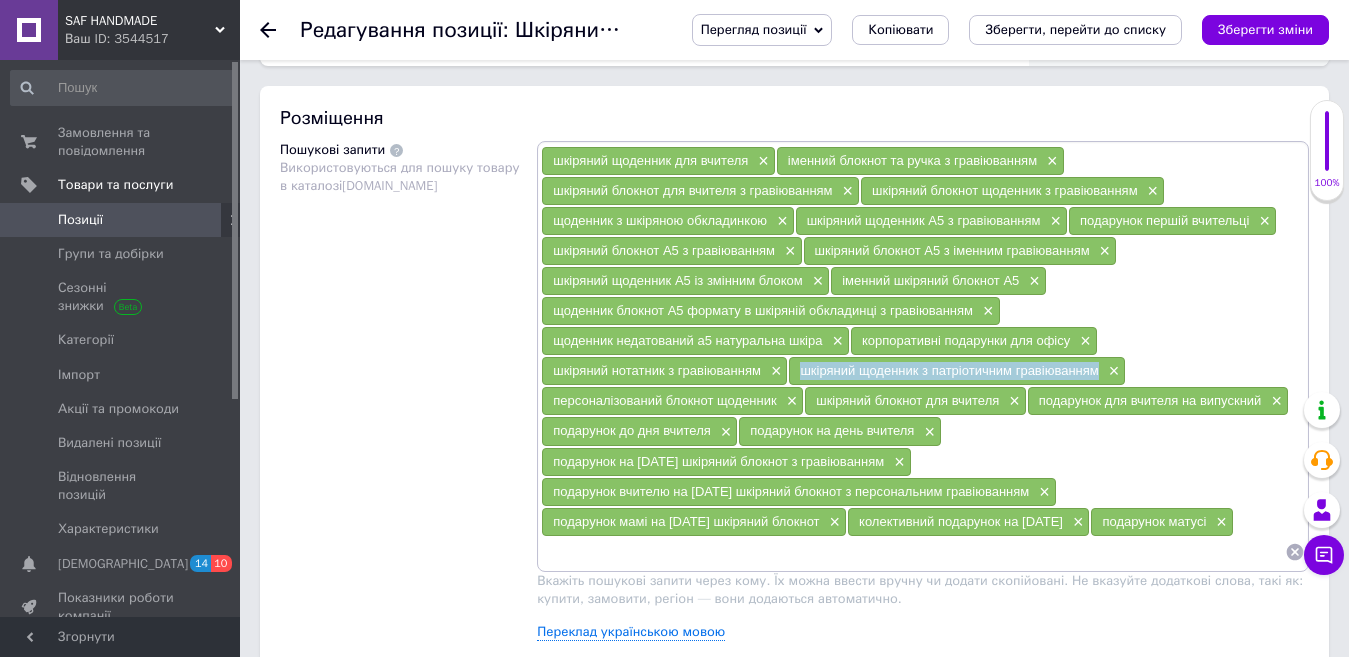click on "шкіряний щоденник з патріотичним гравіюванням ×" at bounding box center [957, 371] 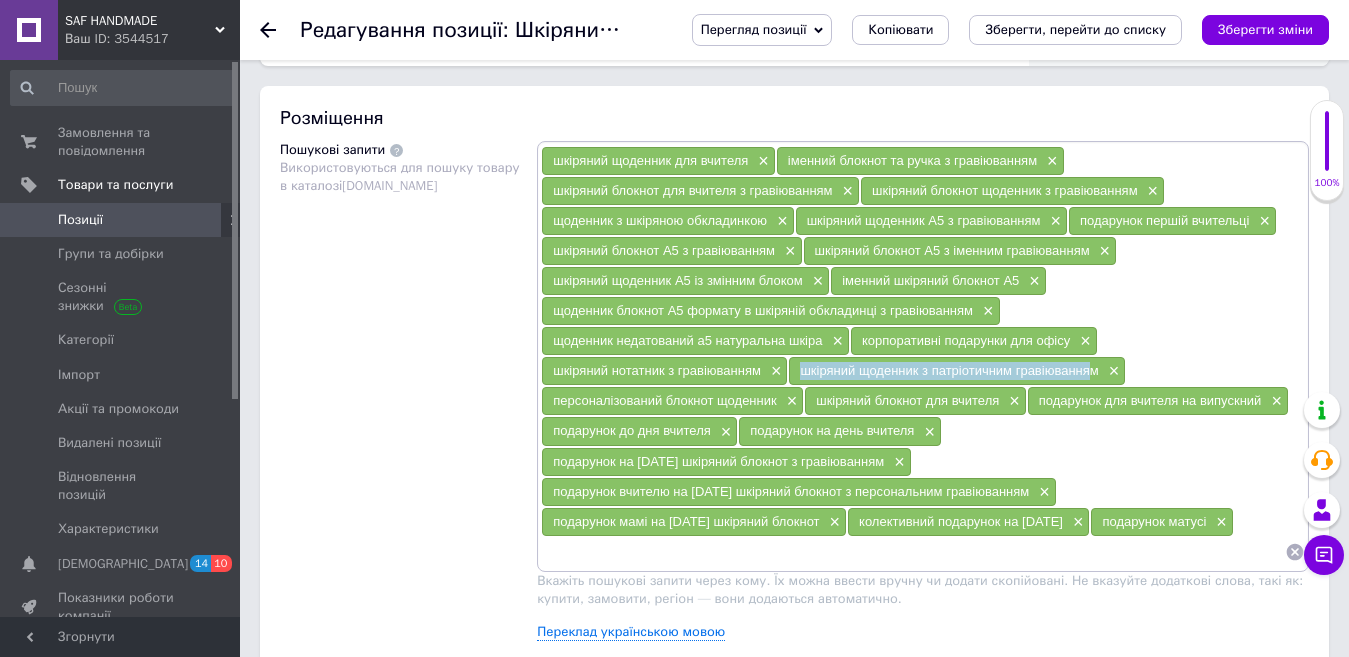 copy on "шкіряний щоденник з патріотичним гравіювання" 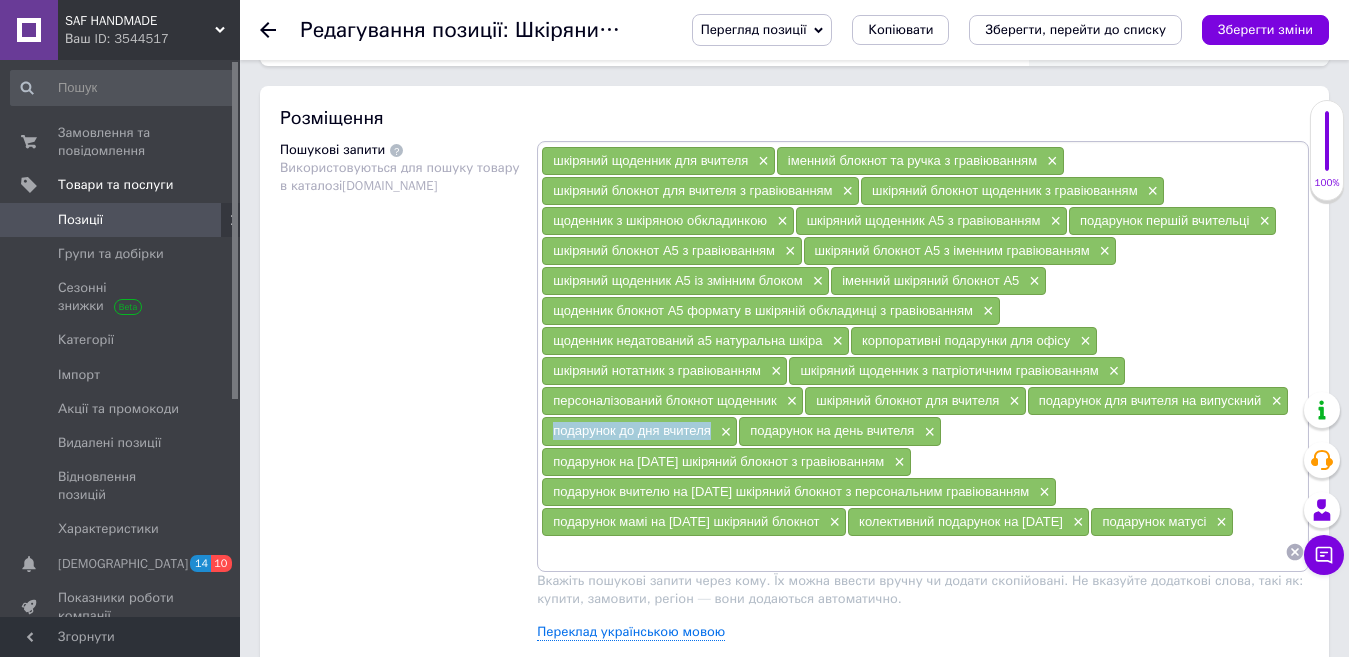drag, startPoint x: 554, startPoint y: 435, endPoint x: 711, endPoint y: 437, distance: 157.01274 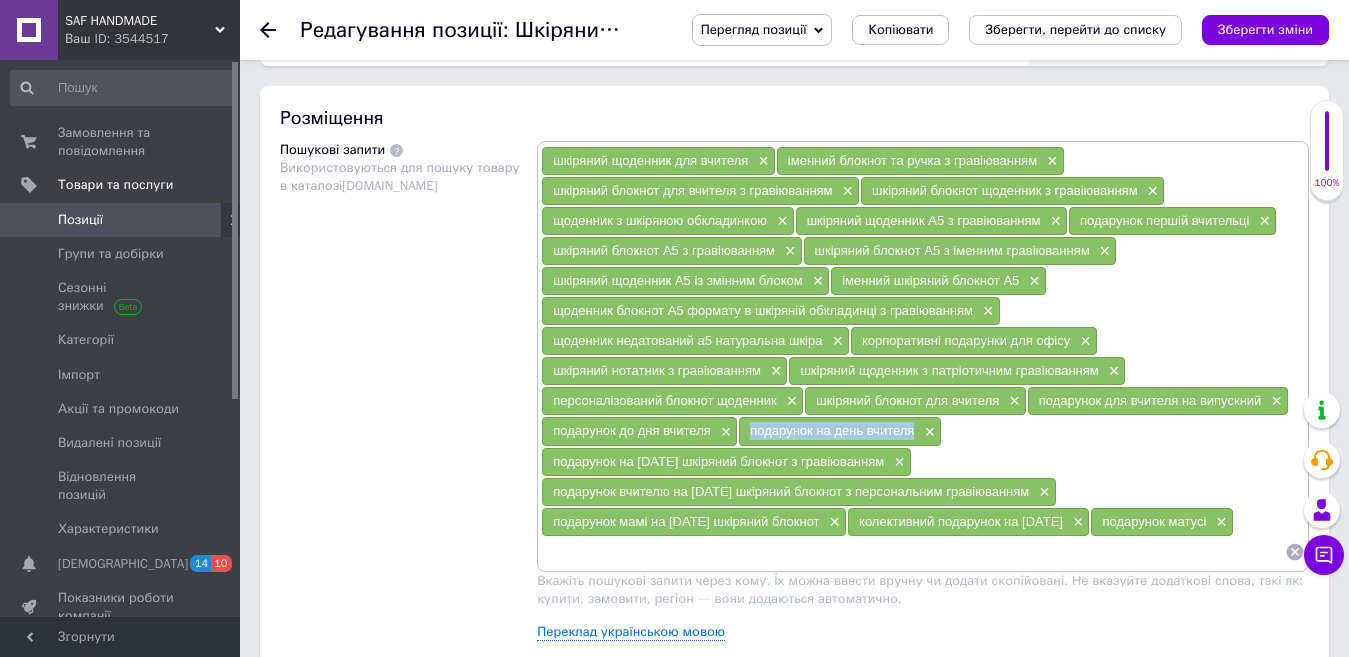 drag, startPoint x: 746, startPoint y: 426, endPoint x: 914, endPoint y: 442, distance: 168.76018 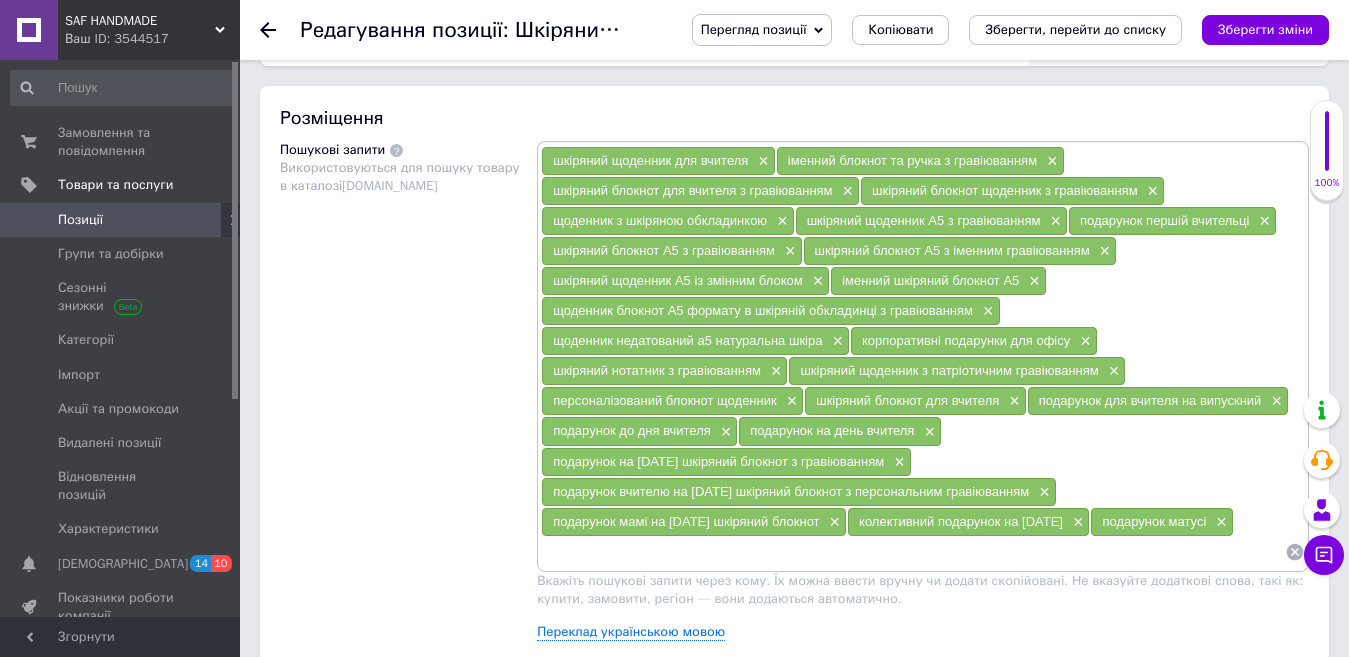 click on "Пошукові запити Використовуються для пошуку товару в каталозі  [DOMAIN_NAME]" at bounding box center (408, 398) 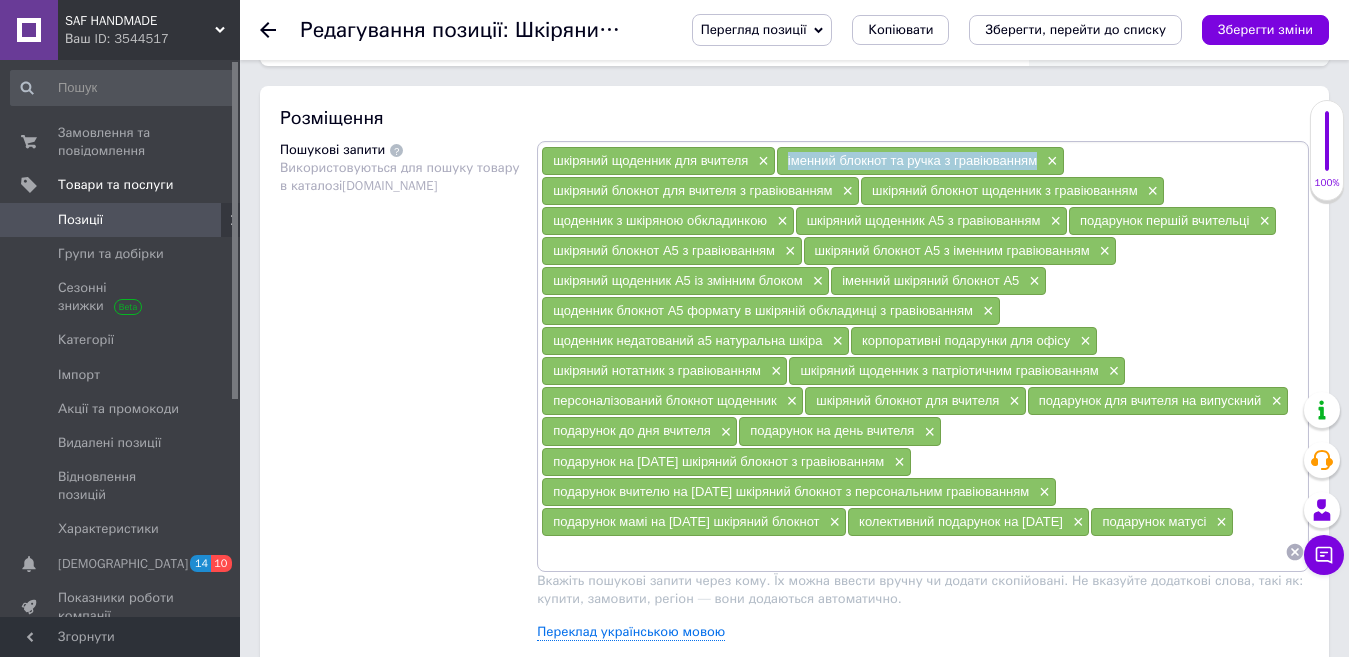 drag, startPoint x: 784, startPoint y: 166, endPoint x: 1030, endPoint y: 160, distance: 246.07317 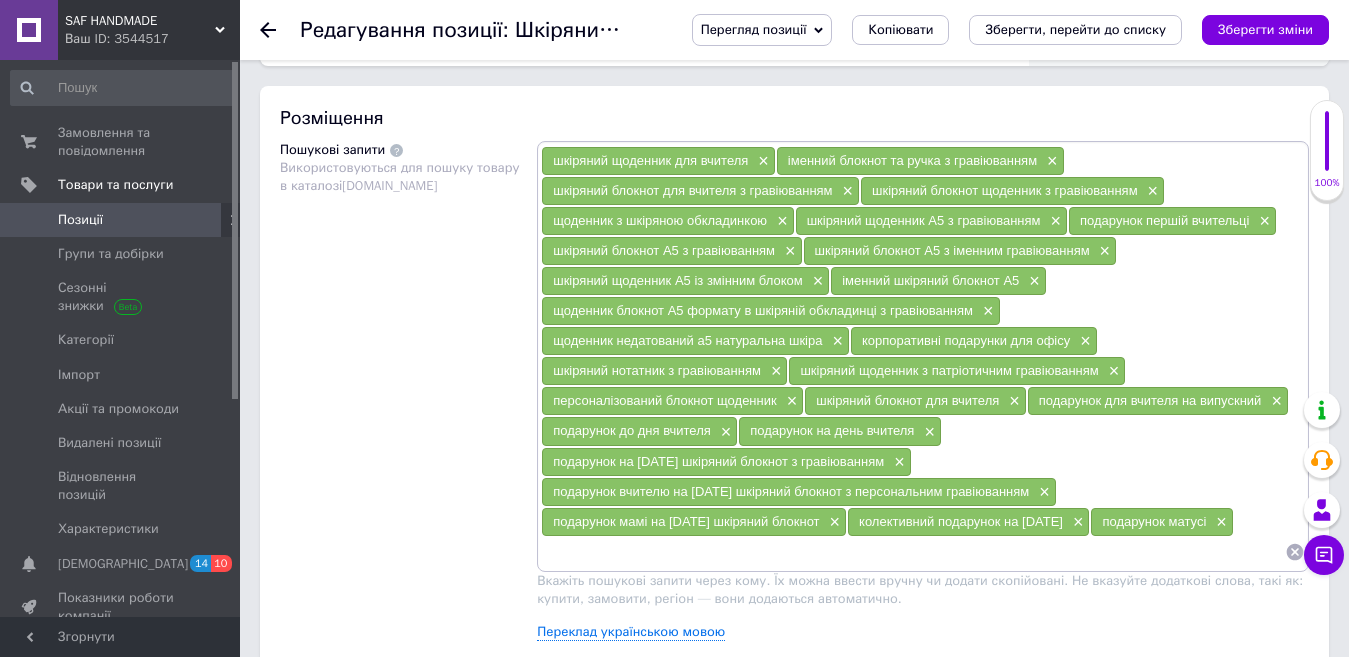 click on "Розміщення Пошукові запити Використовуються для пошуку товару в каталозі  [DOMAIN_NAME] шкіряний щоденник для вчителя × іменний блокнот та ручка з гравіюванням × шкіряний блокнот для вчителя з гравіюванням × шкіряний блокнот щоденник з гравіюванням × щоденник з шкіряною обкладинкою × шкіряний щоденник А5 з гравіюванням × подарунок першій вчительці × шкіряний блокнот А5 з гравіюванням × шкіряний блокнот А5 з іменним гравіюванням × шкіряний щоденник А5 із змінним блоком × іменний шкіряний блокнот А5 × × щоденник недатований а5 натуральна шкіра × × × × × × × × × × × ×" at bounding box center [794, 478] 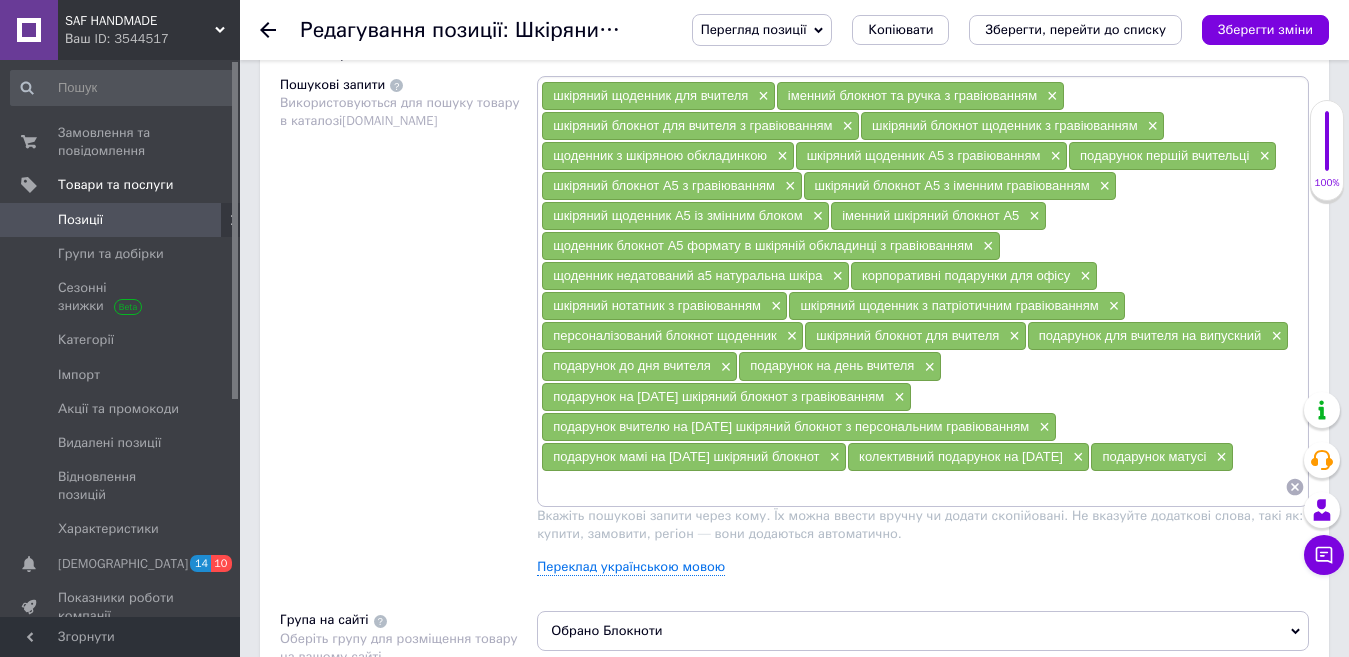scroll, scrollTop: 1200, scrollLeft: 0, axis: vertical 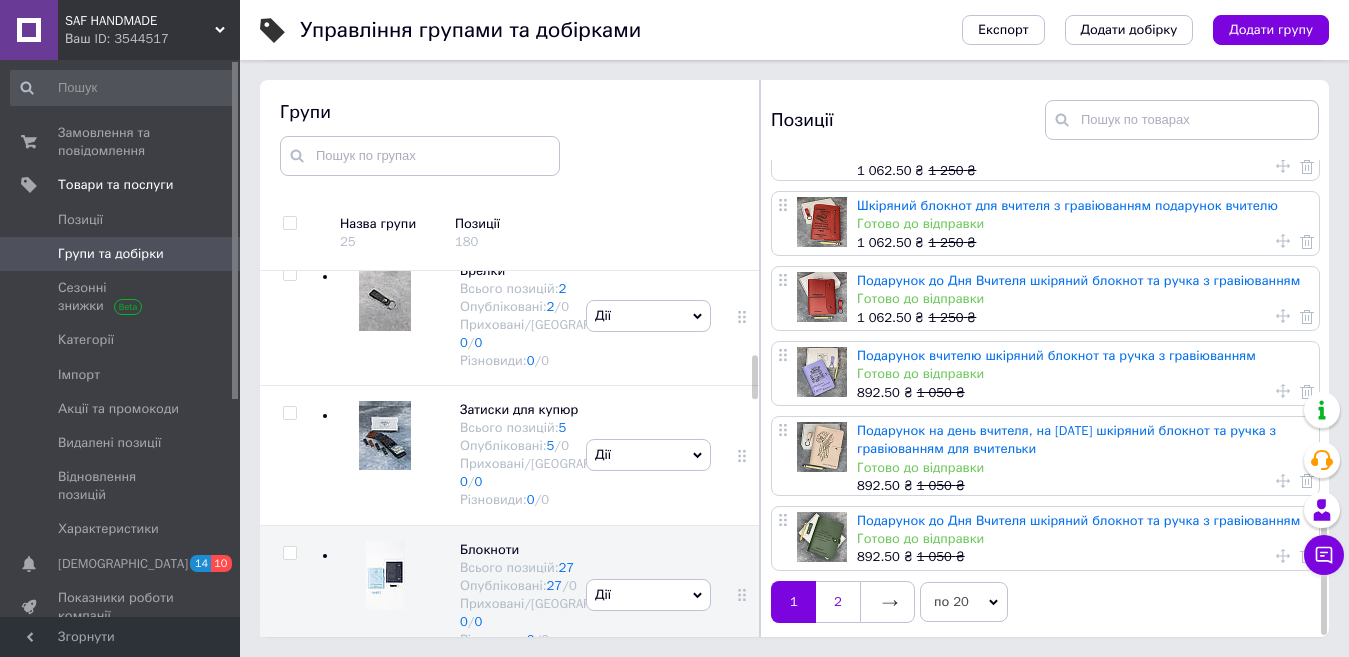 click on "2" at bounding box center [838, 602] 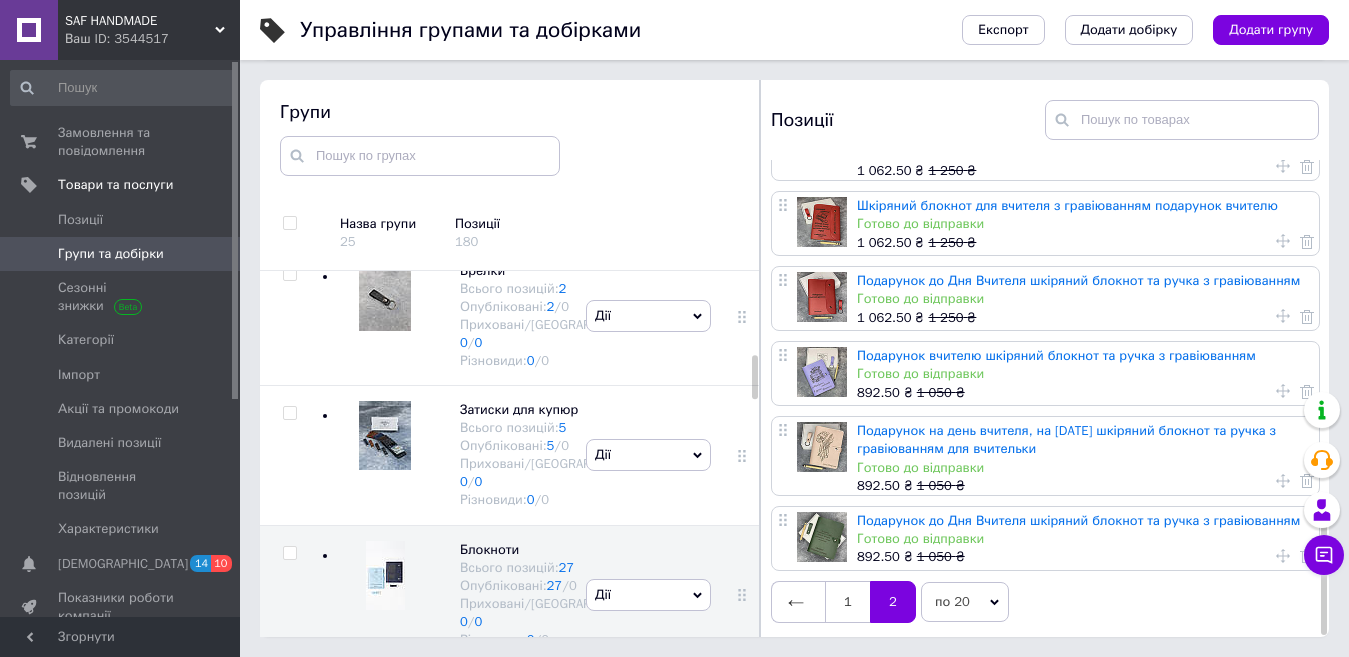 scroll, scrollTop: 0, scrollLeft: 0, axis: both 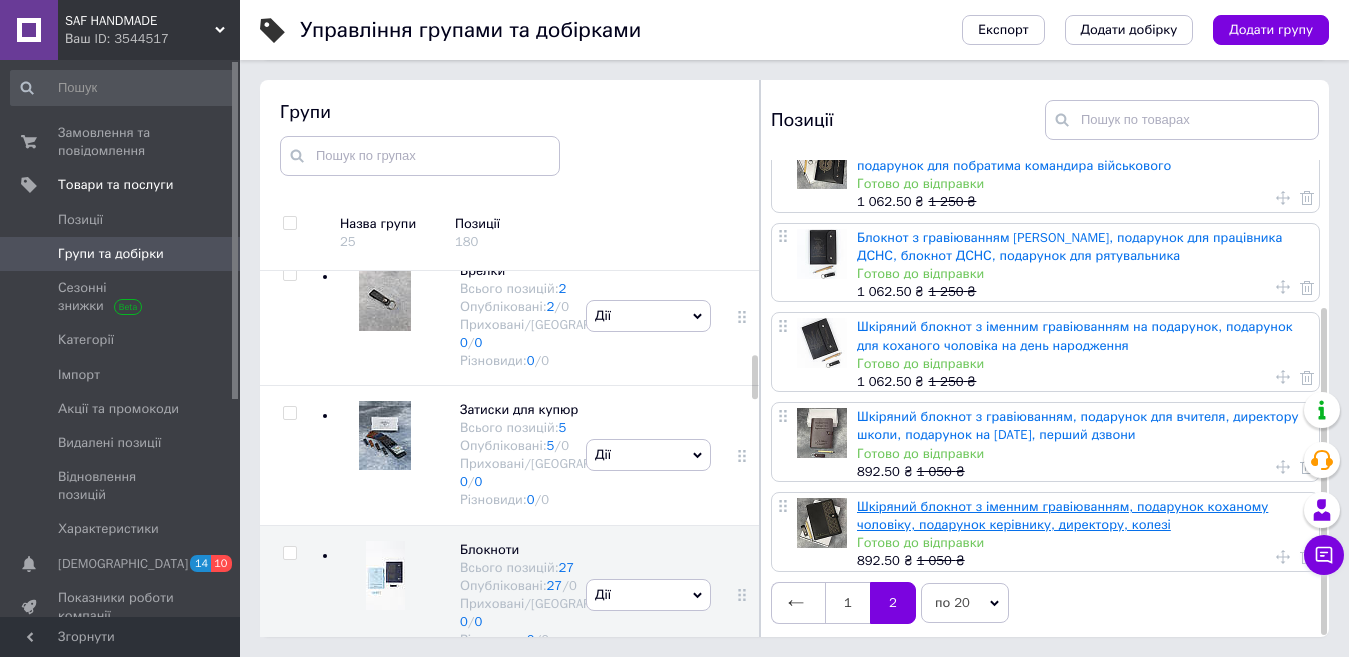 click on "Шкіряний блокнот з іменним гравіюванням, подарунок коханому чоловіку, подарунок керівнику, директору, колезі" at bounding box center (1062, 515) 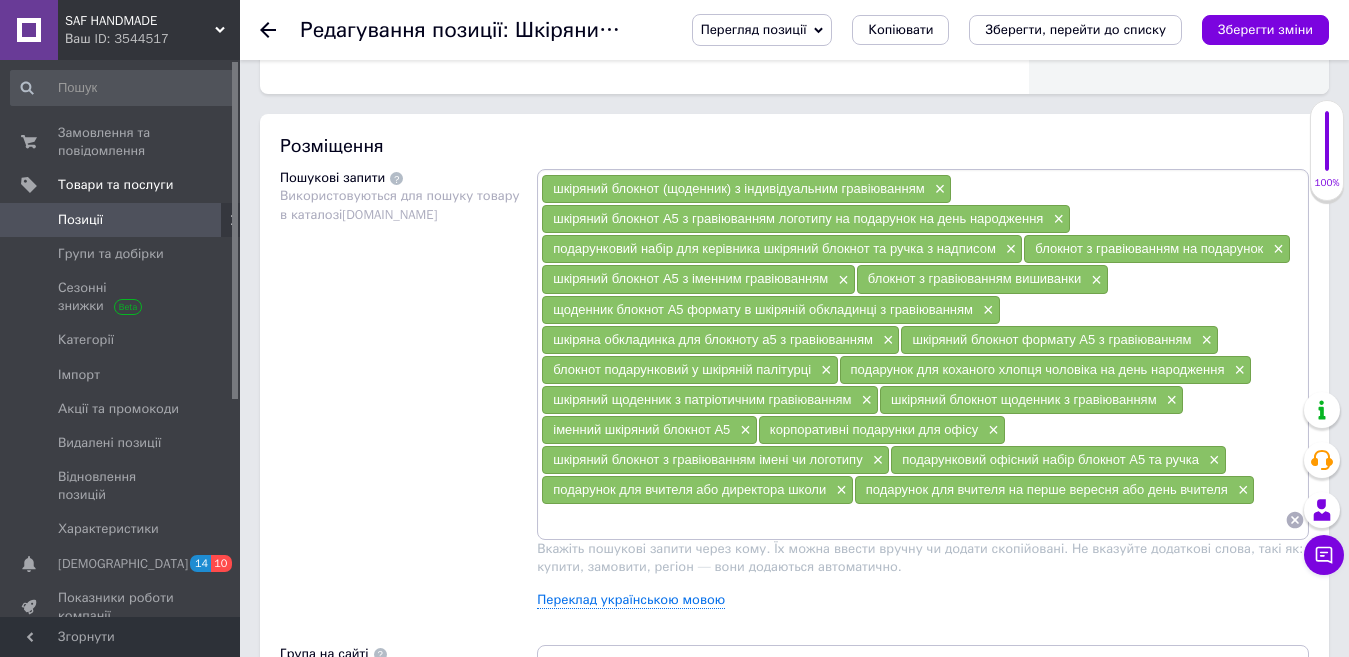 scroll, scrollTop: 1100, scrollLeft: 0, axis: vertical 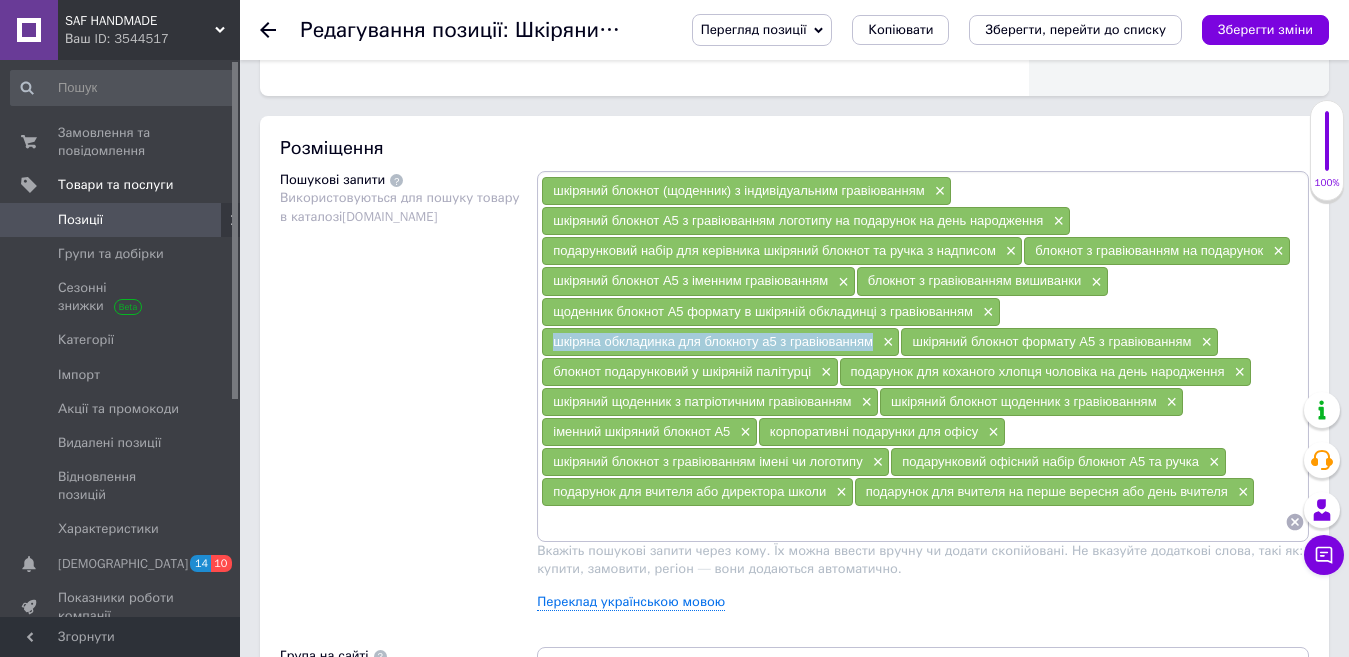 drag, startPoint x: 556, startPoint y: 335, endPoint x: 869, endPoint y: 348, distance: 313.26987 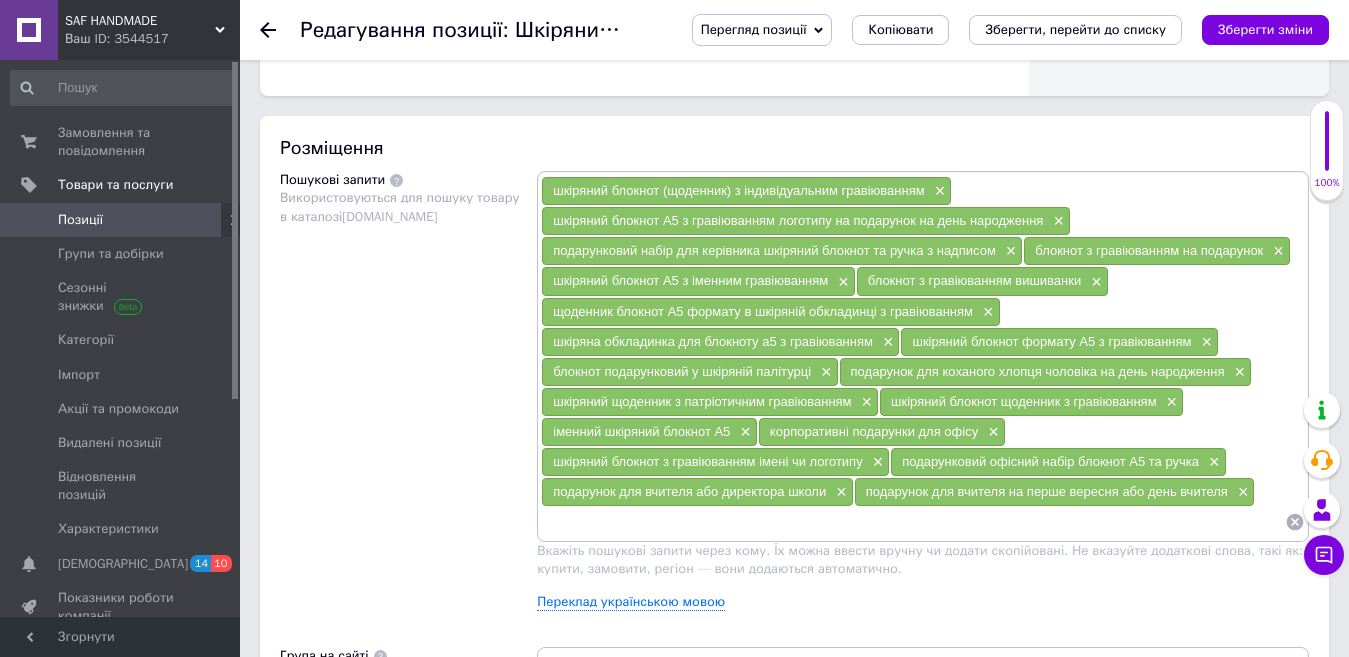 click on "Пошукові запити Використовуються для пошуку товару в каталозі  [DOMAIN_NAME]" at bounding box center (408, 398) 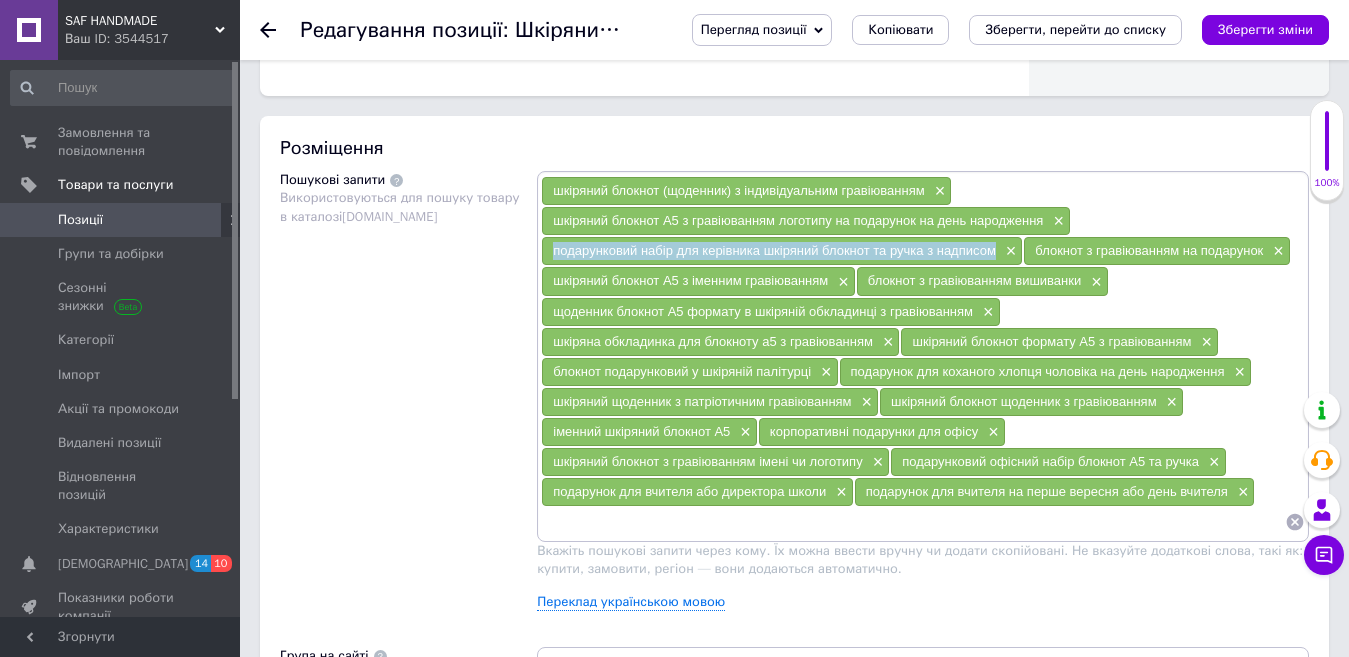 drag, startPoint x: 548, startPoint y: 245, endPoint x: 994, endPoint y: 257, distance: 446.1614 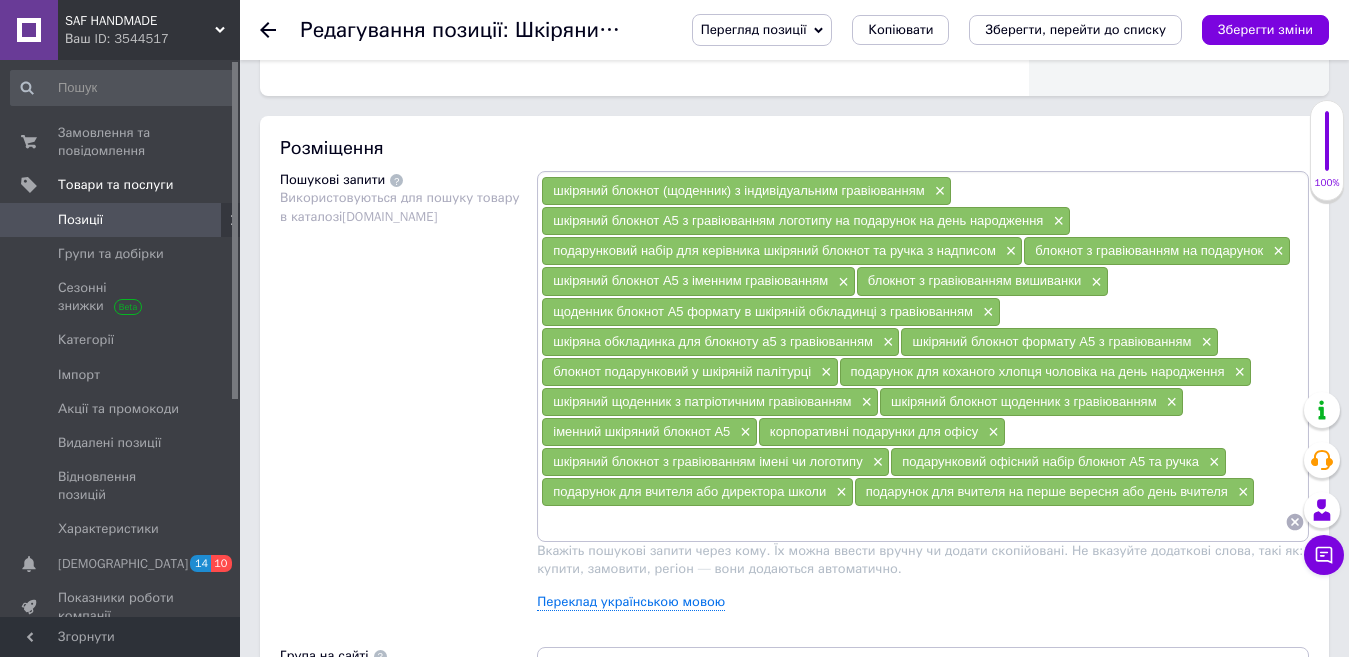 click on "Пошукові запити Використовуються для пошуку товару в каталозі  [DOMAIN_NAME]" at bounding box center [408, 398] 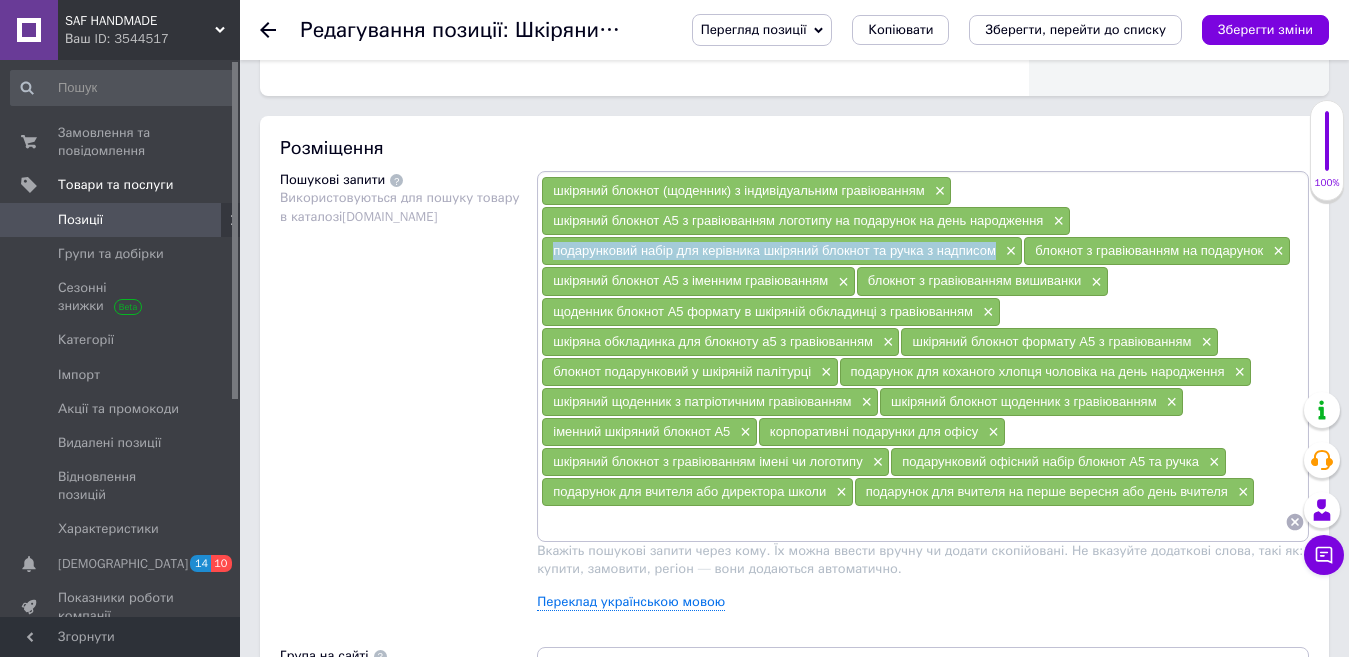 drag, startPoint x: 550, startPoint y: 253, endPoint x: 993, endPoint y: 265, distance: 443.1625 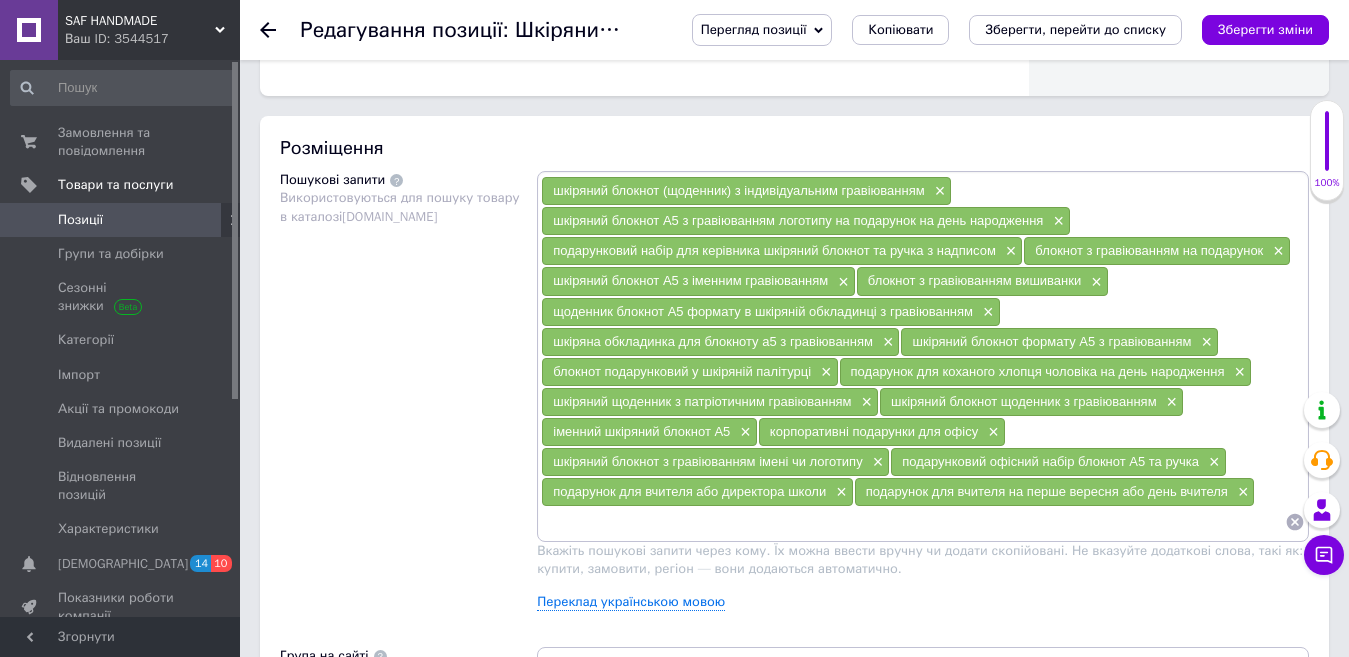click on "Пошукові запити Використовуються для пошуку товару в каталозі  [DOMAIN_NAME]" at bounding box center [408, 398] 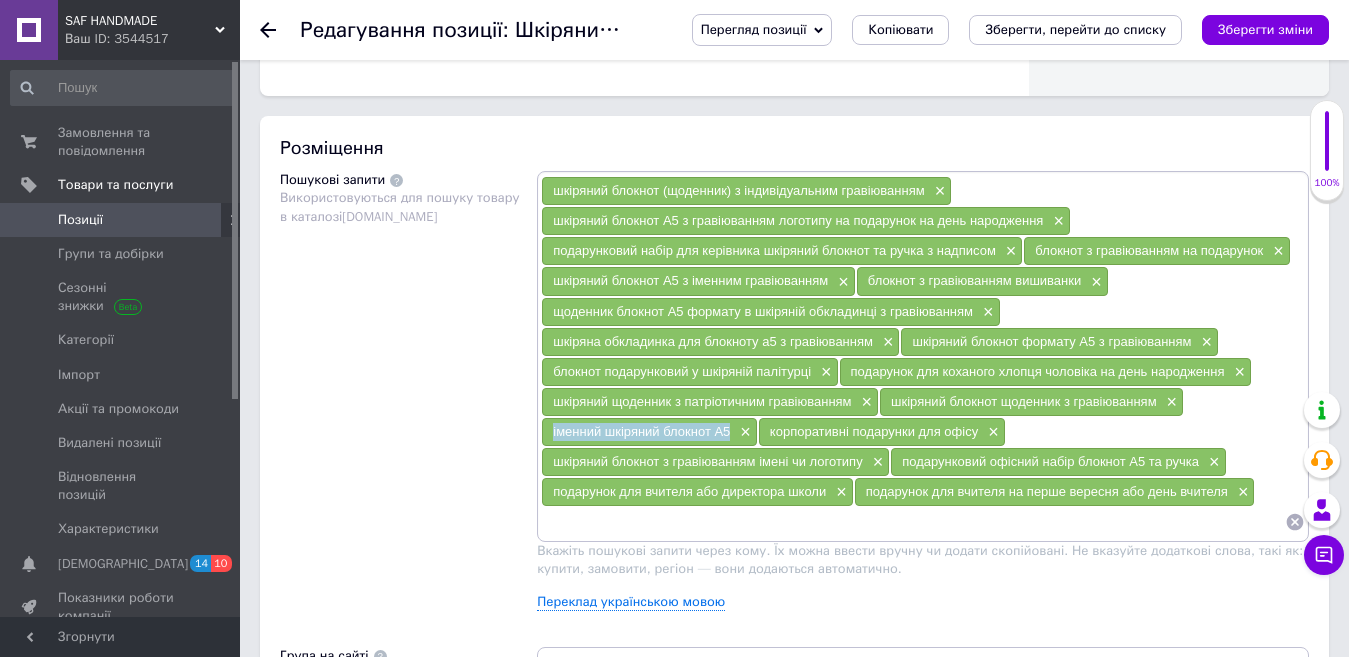 drag, startPoint x: 552, startPoint y: 431, endPoint x: 732, endPoint y: 441, distance: 180.27756 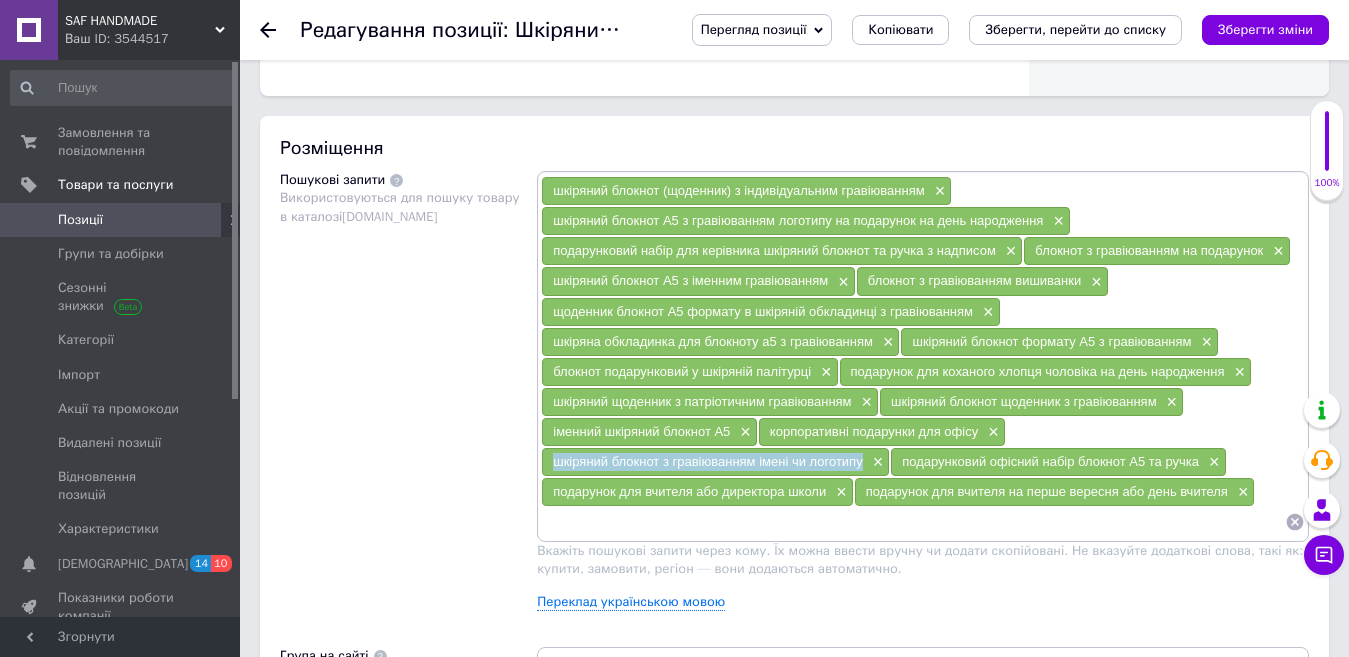 drag, startPoint x: 548, startPoint y: 464, endPoint x: 863, endPoint y: 468, distance: 315.0254 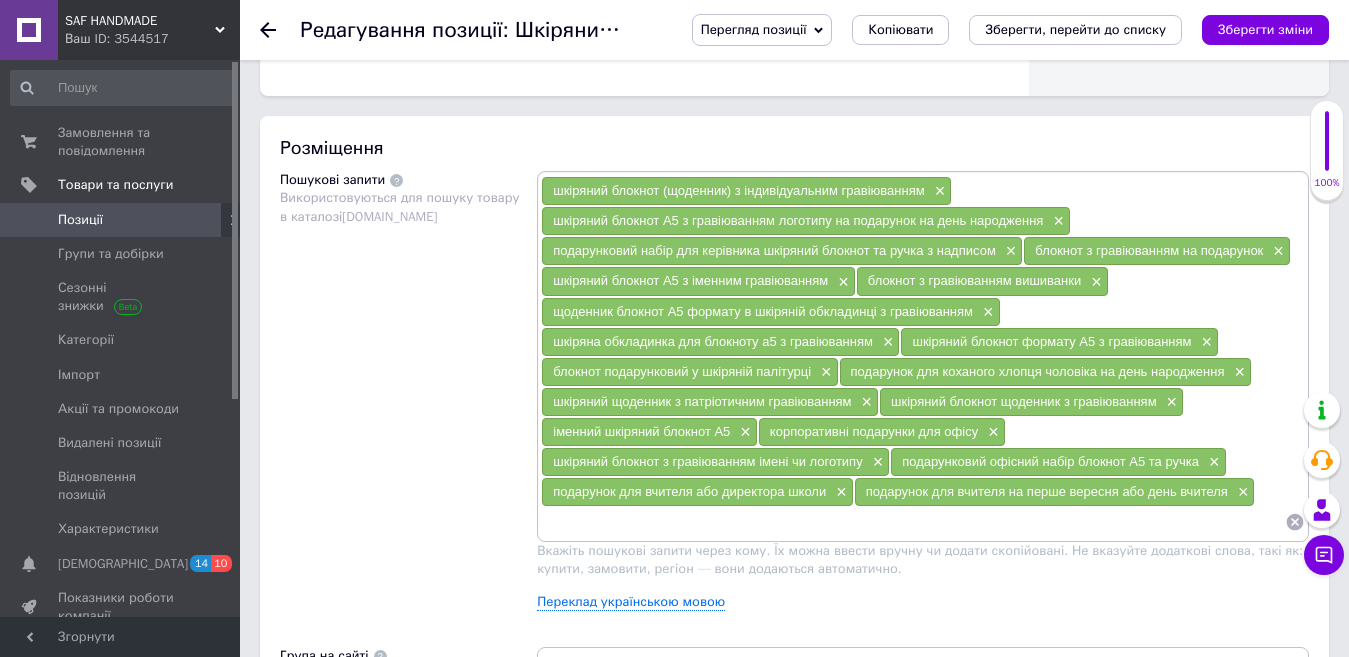 click on "Пошукові запити Використовуються для пошуку товару в каталозі  [DOMAIN_NAME]" at bounding box center [408, 398] 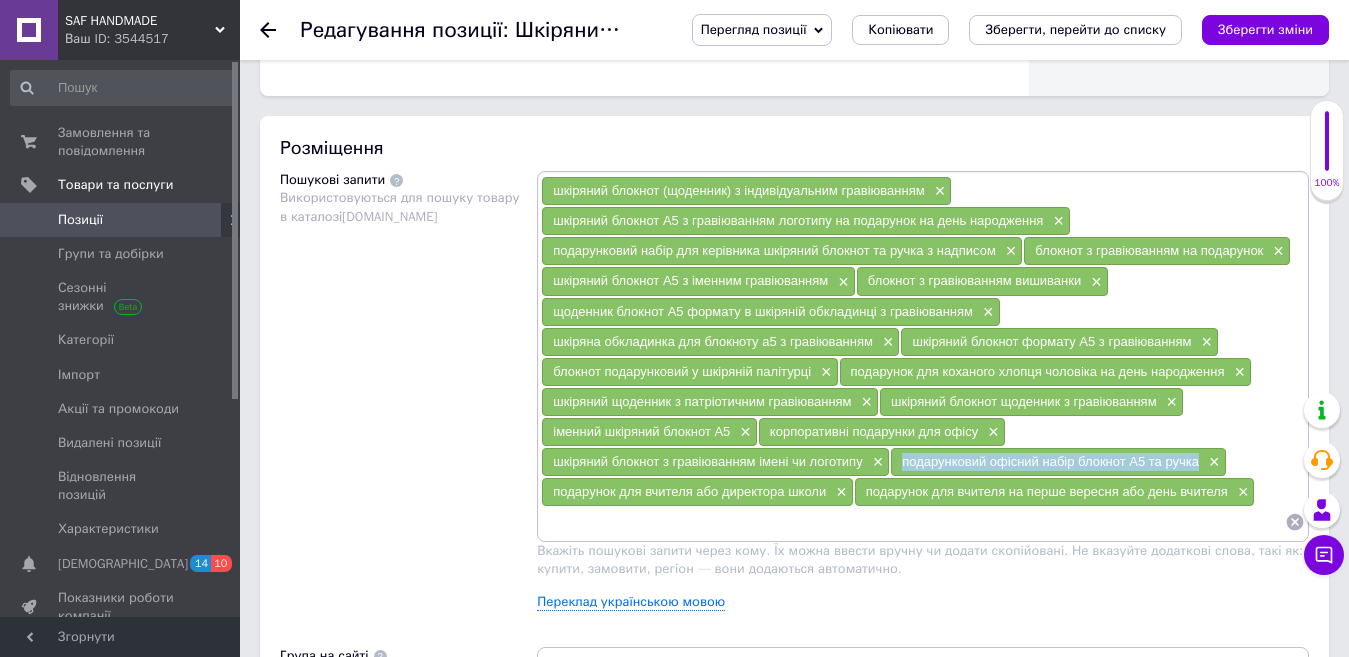 drag, startPoint x: 897, startPoint y: 467, endPoint x: 1198, endPoint y: 472, distance: 301.04153 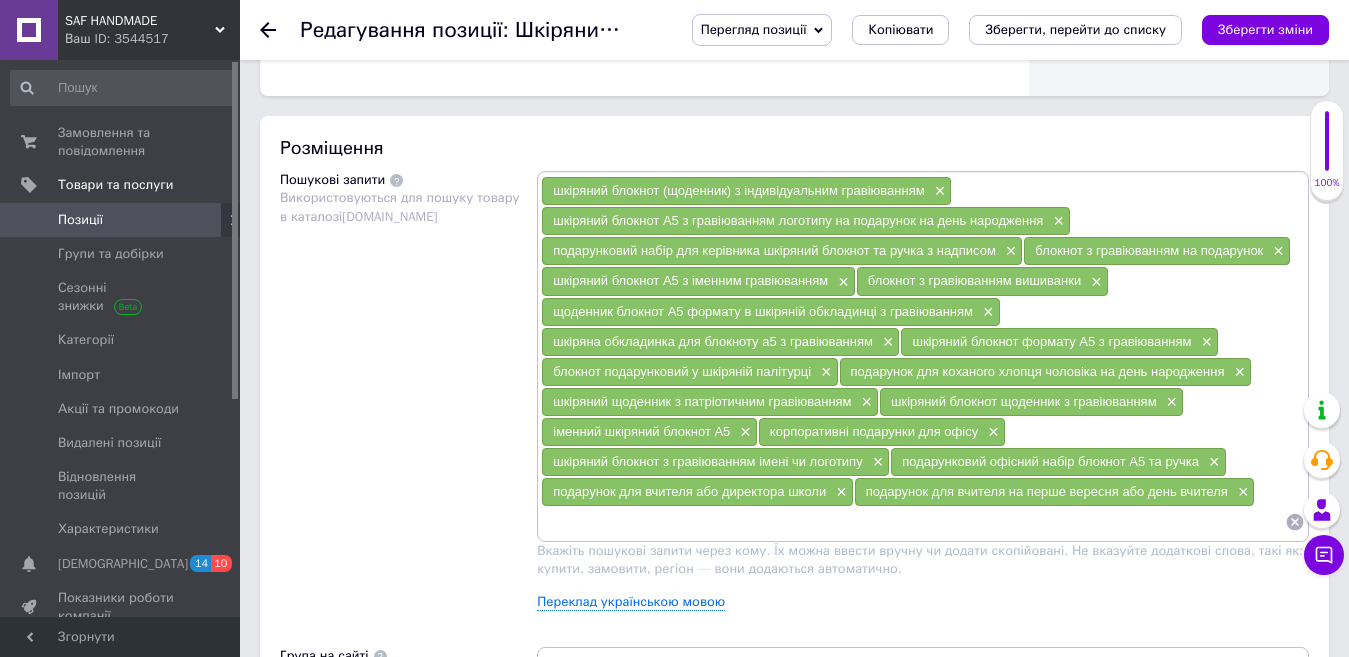 click on "Пошукові запити Використовуються для пошуку товару в каталозі  [DOMAIN_NAME]" at bounding box center (408, 398) 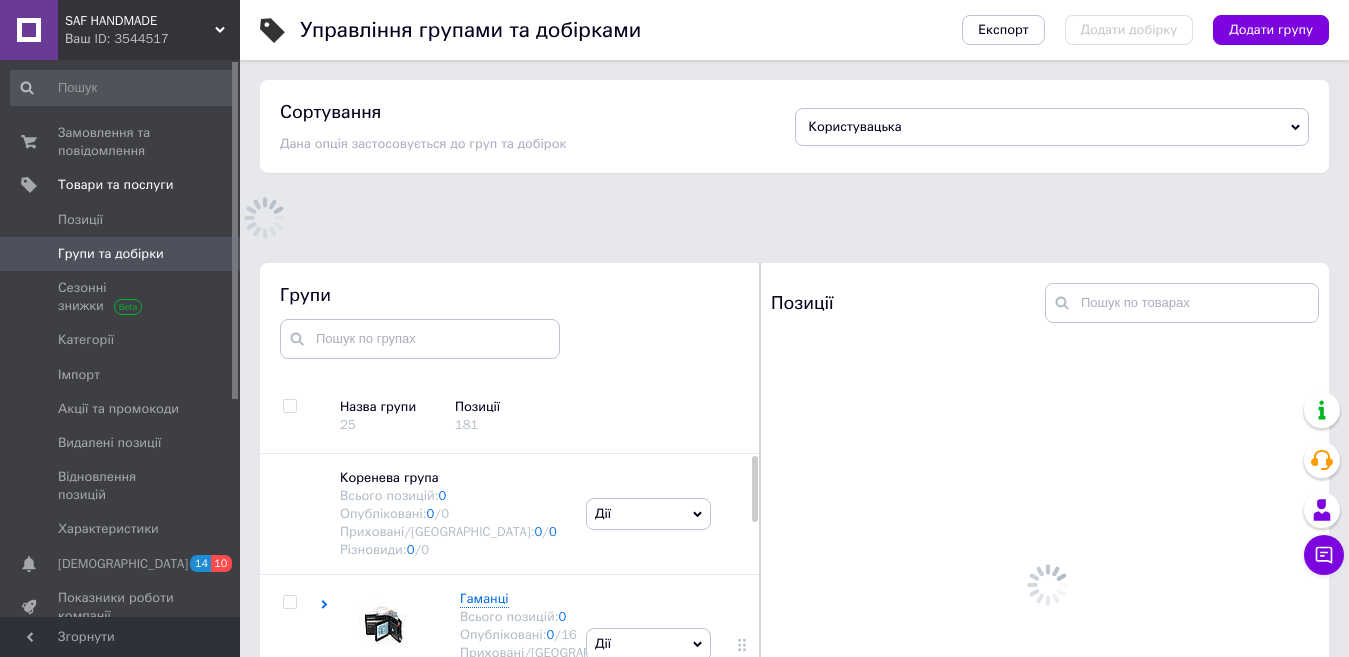 scroll, scrollTop: 113, scrollLeft: 0, axis: vertical 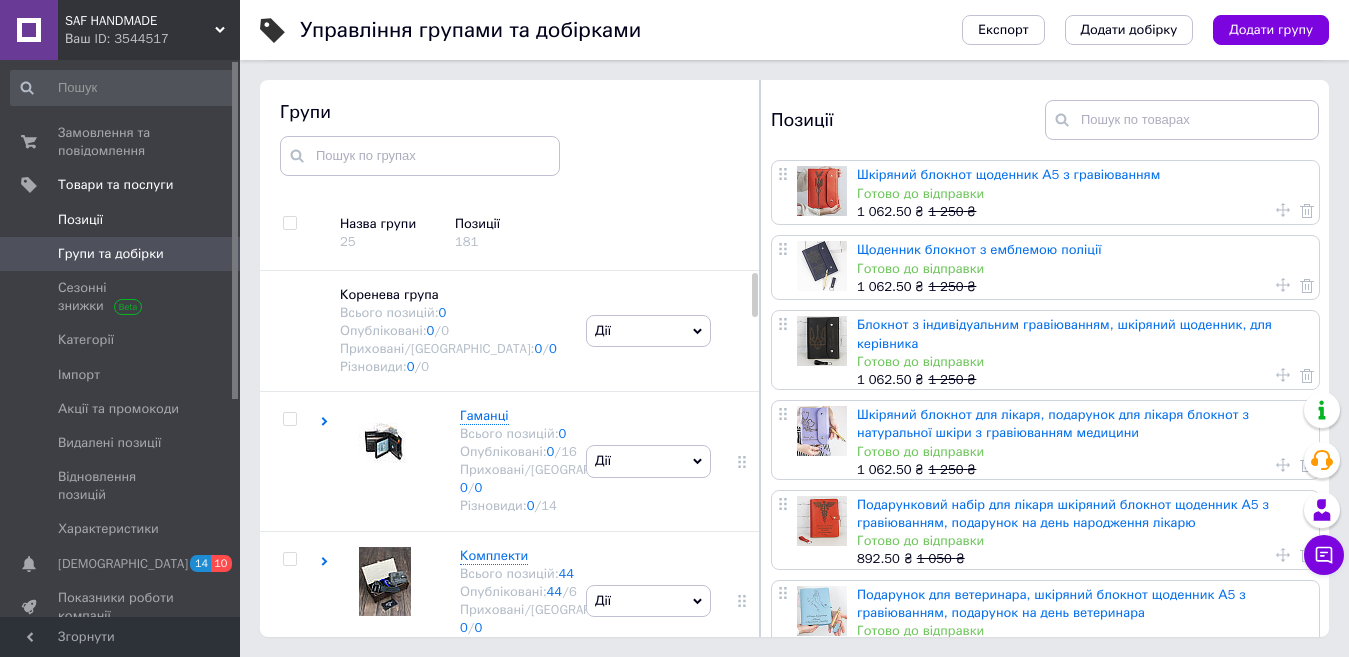click on "Позиції" at bounding box center [123, 220] 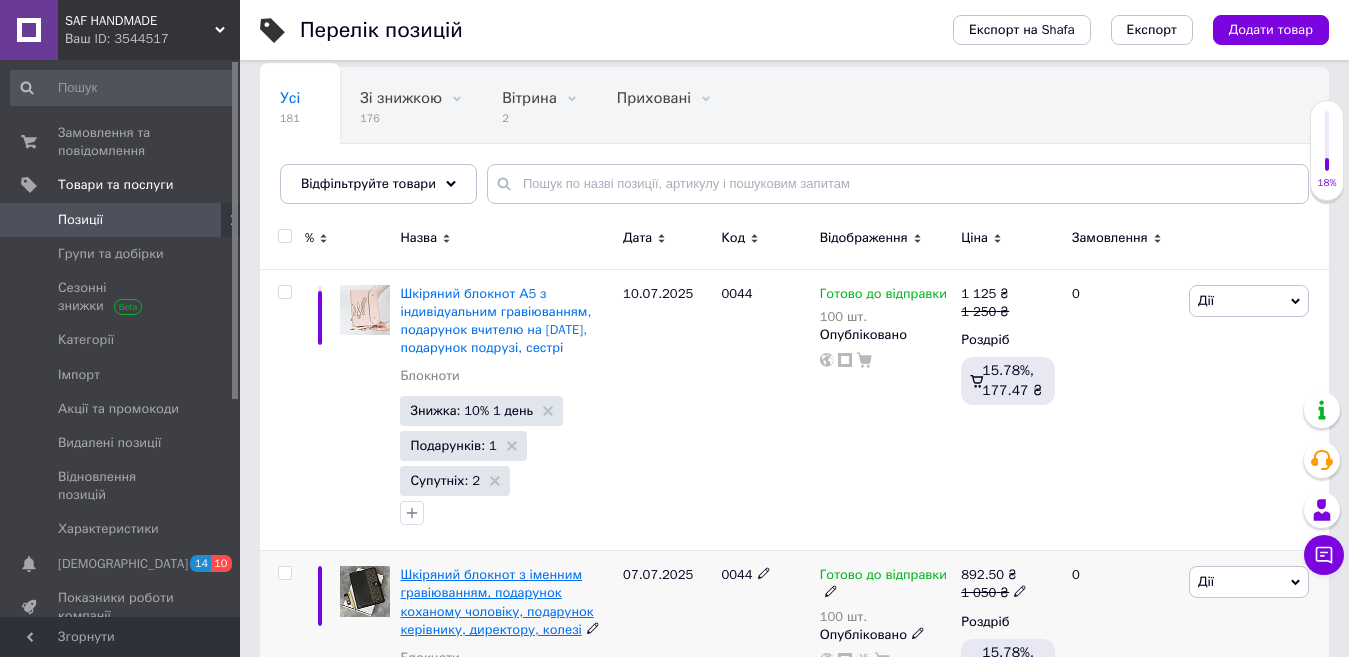 scroll, scrollTop: 300, scrollLeft: 0, axis: vertical 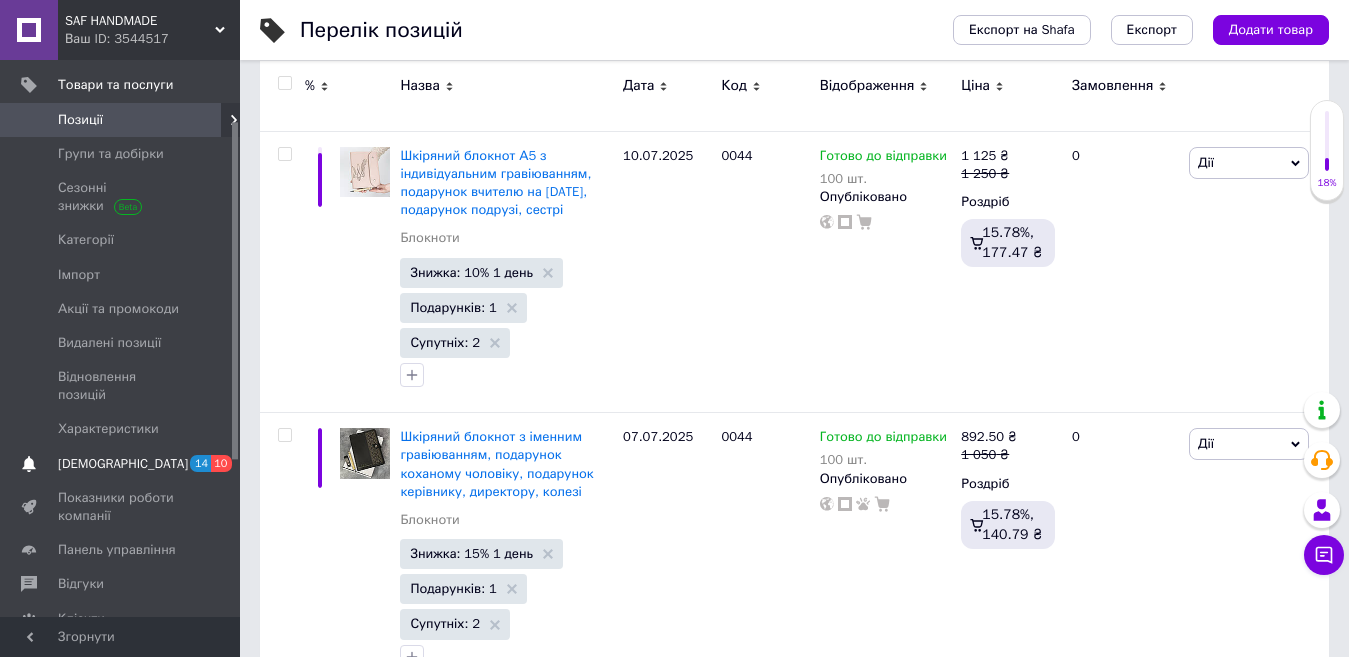 click on "[DEMOGRAPHIC_DATA]" at bounding box center (121, 464) 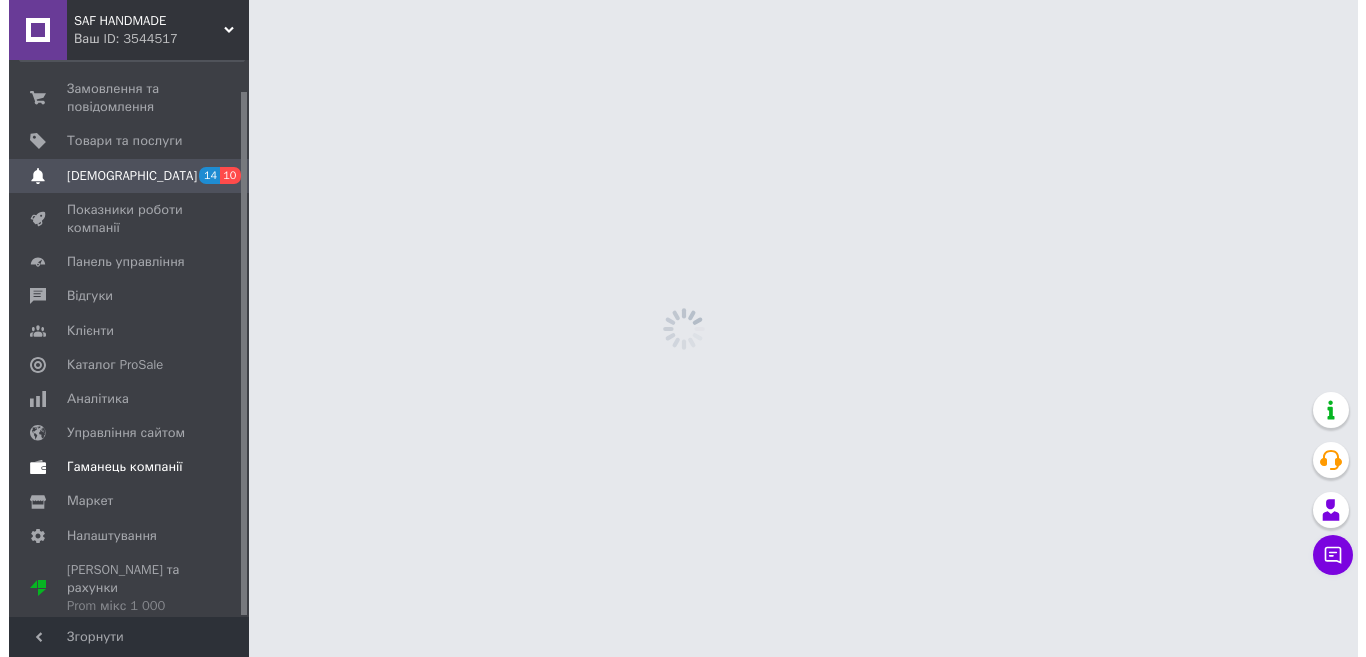 scroll, scrollTop: 0, scrollLeft: 0, axis: both 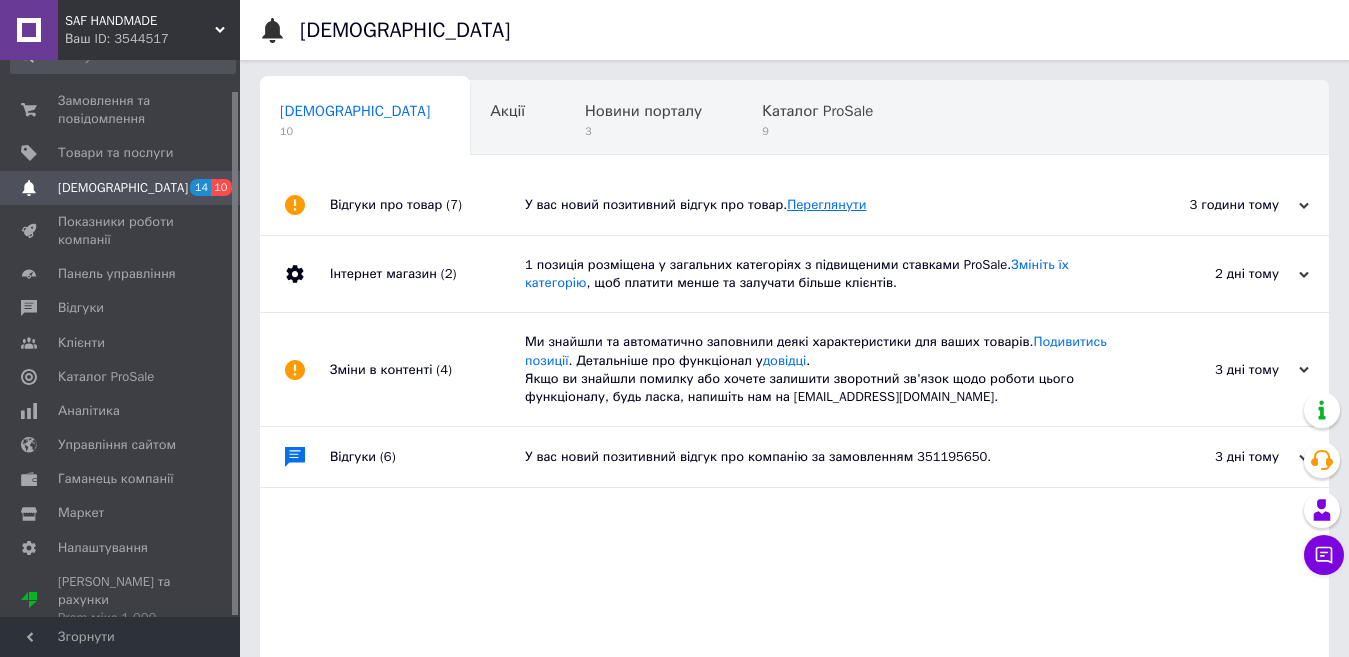 click on "Переглянути" at bounding box center [826, 204] 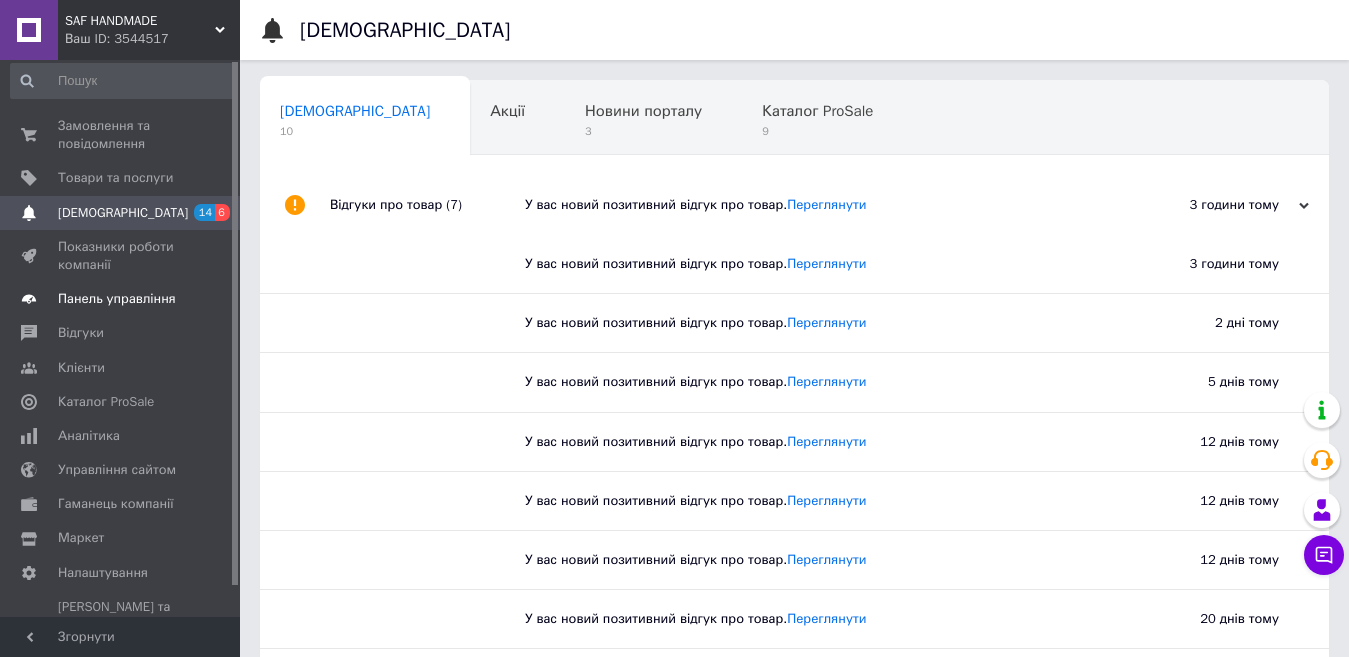scroll, scrollTop: 0, scrollLeft: 0, axis: both 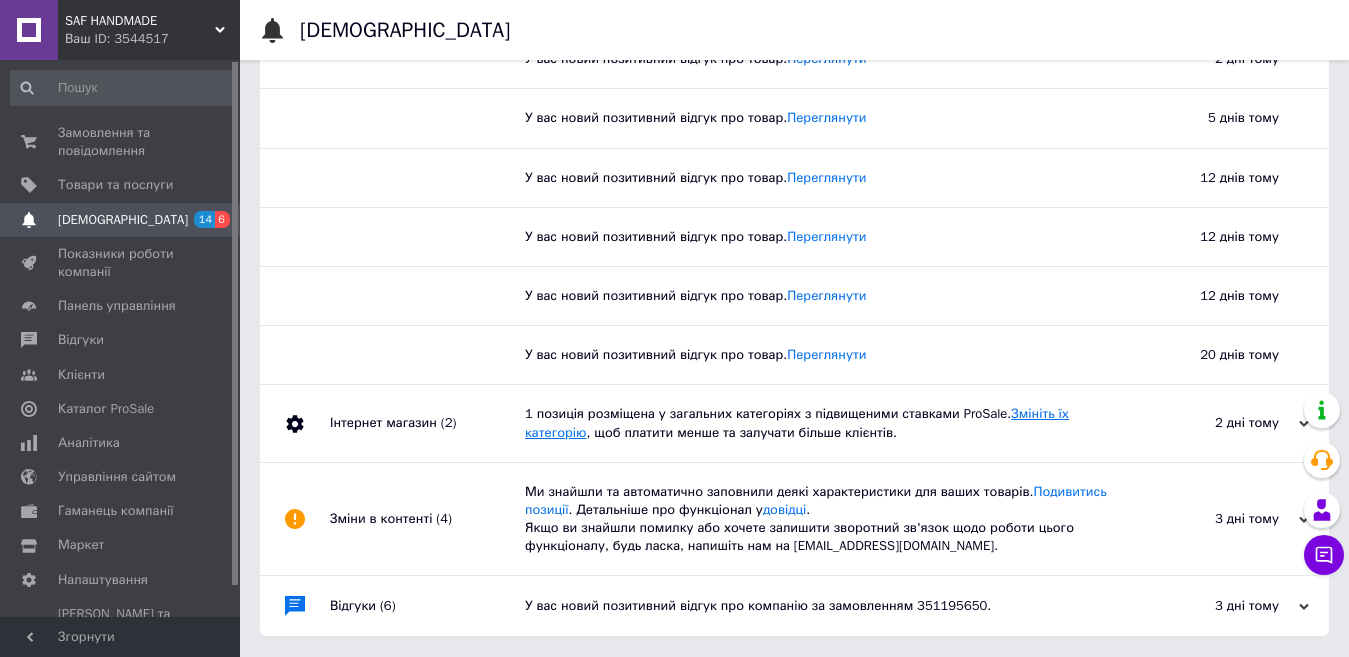 drag, startPoint x: 1042, startPoint y: 413, endPoint x: 1031, endPoint y: 413, distance: 11 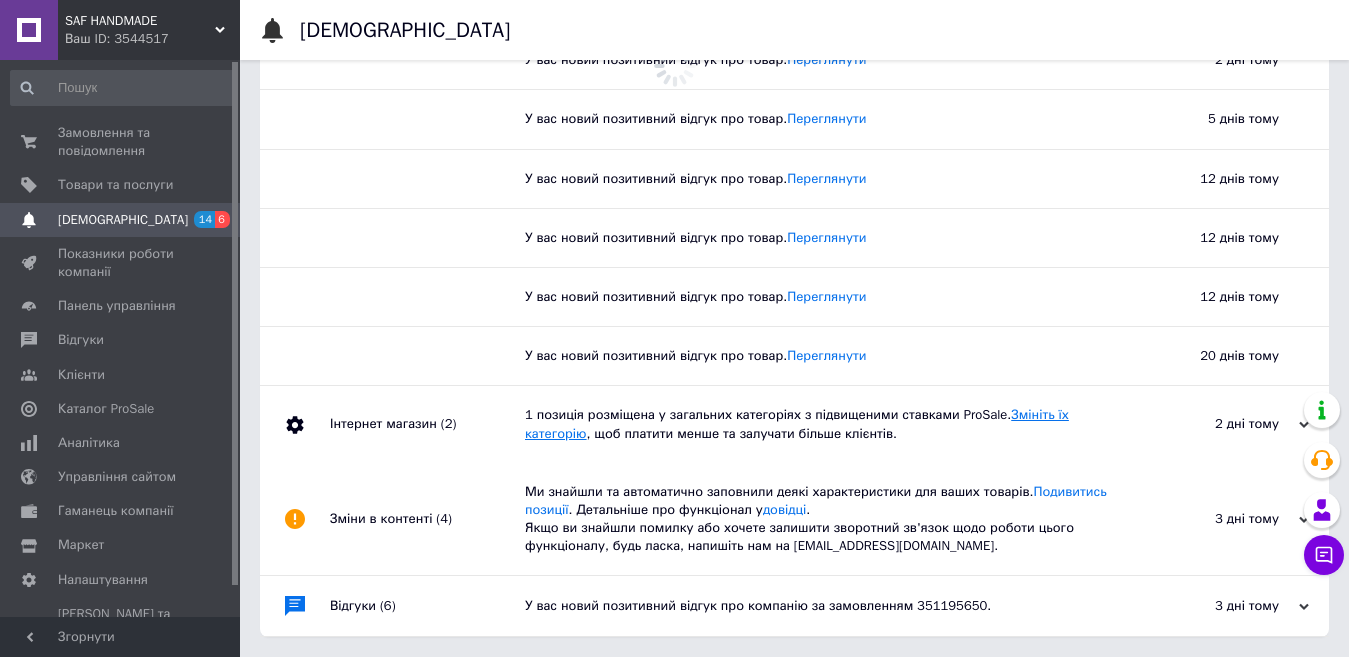 scroll, scrollTop: 266, scrollLeft: 0, axis: vertical 